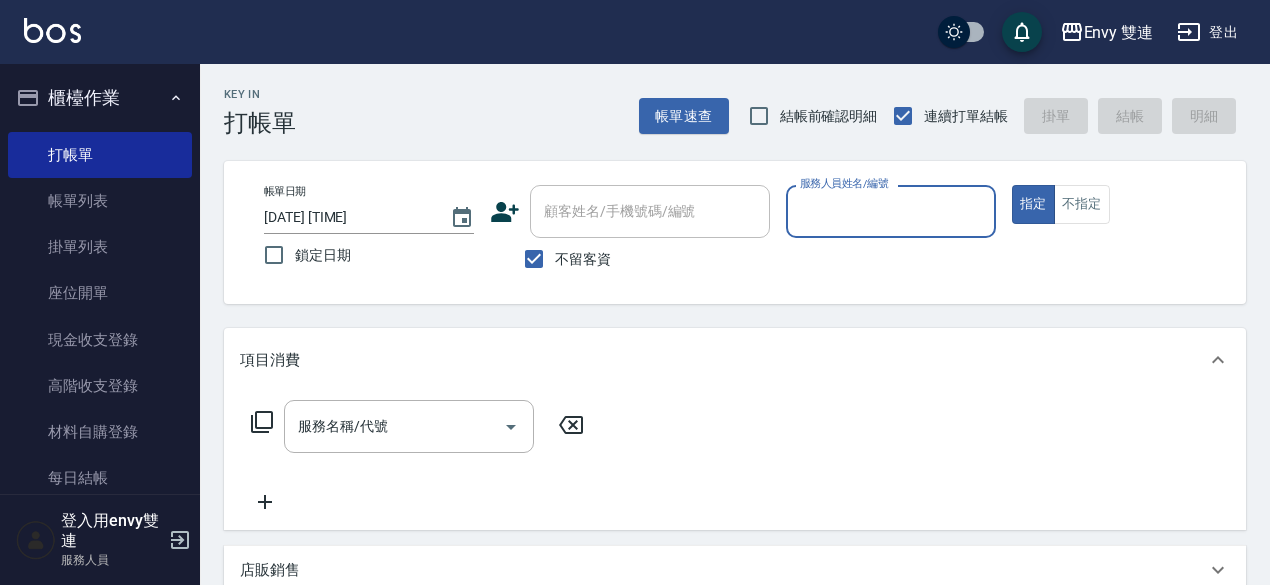 scroll, scrollTop: 0, scrollLeft: 0, axis: both 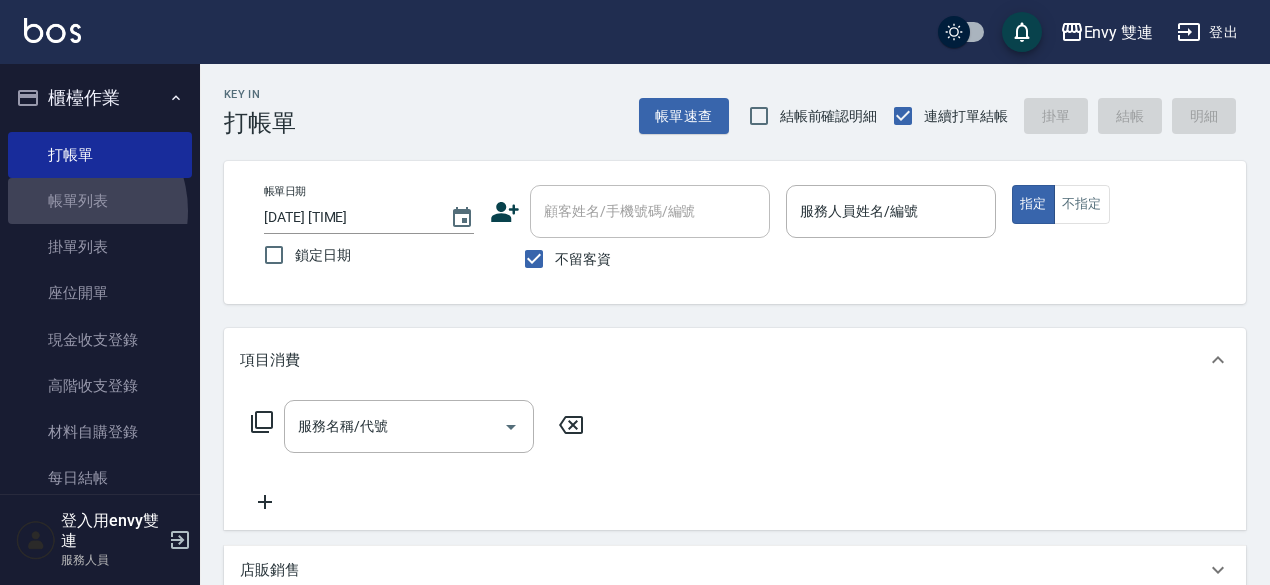 click on "帳單列表" at bounding box center [100, 201] 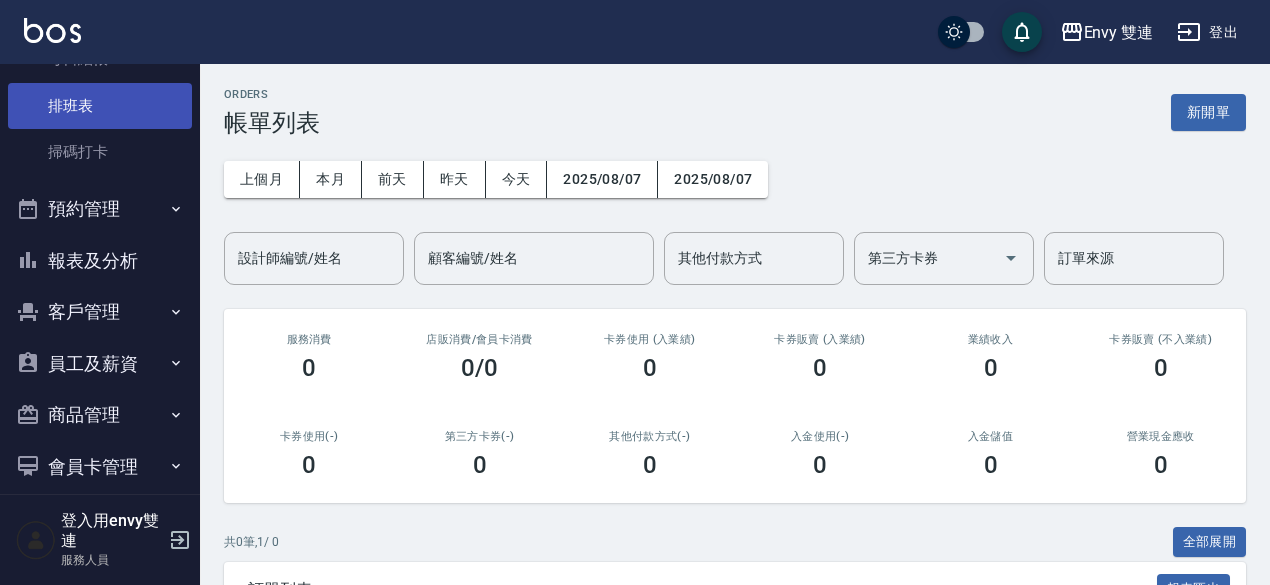 scroll, scrollTop: 420, scrollLeft: 0, axis: vertical 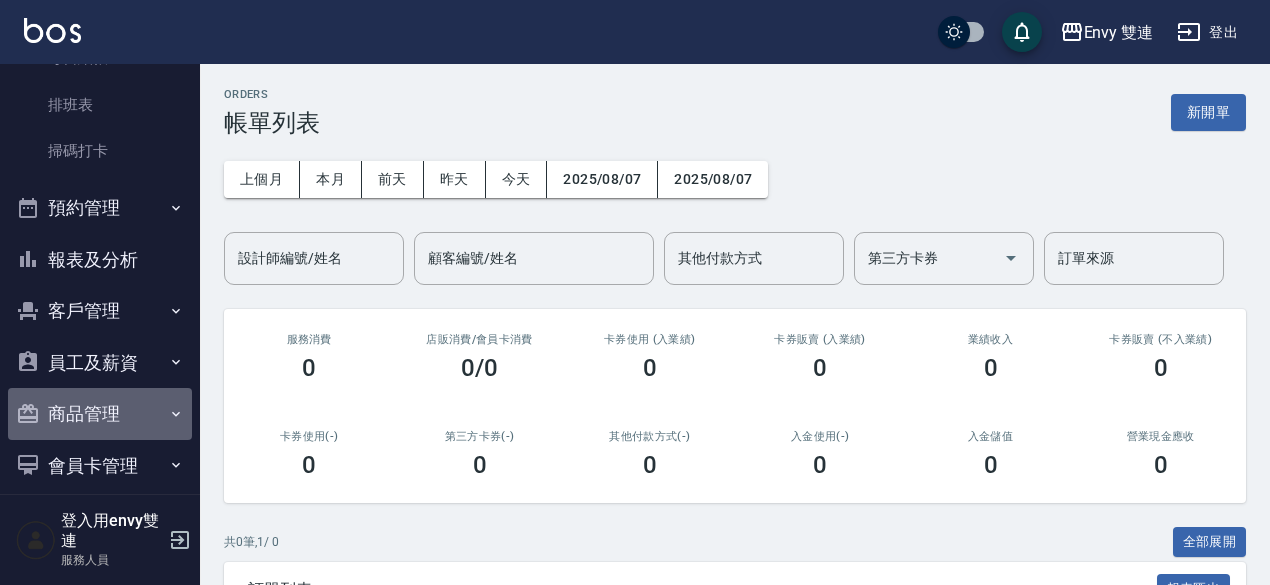 click on "商品管理" at bounding box center [100, 414] 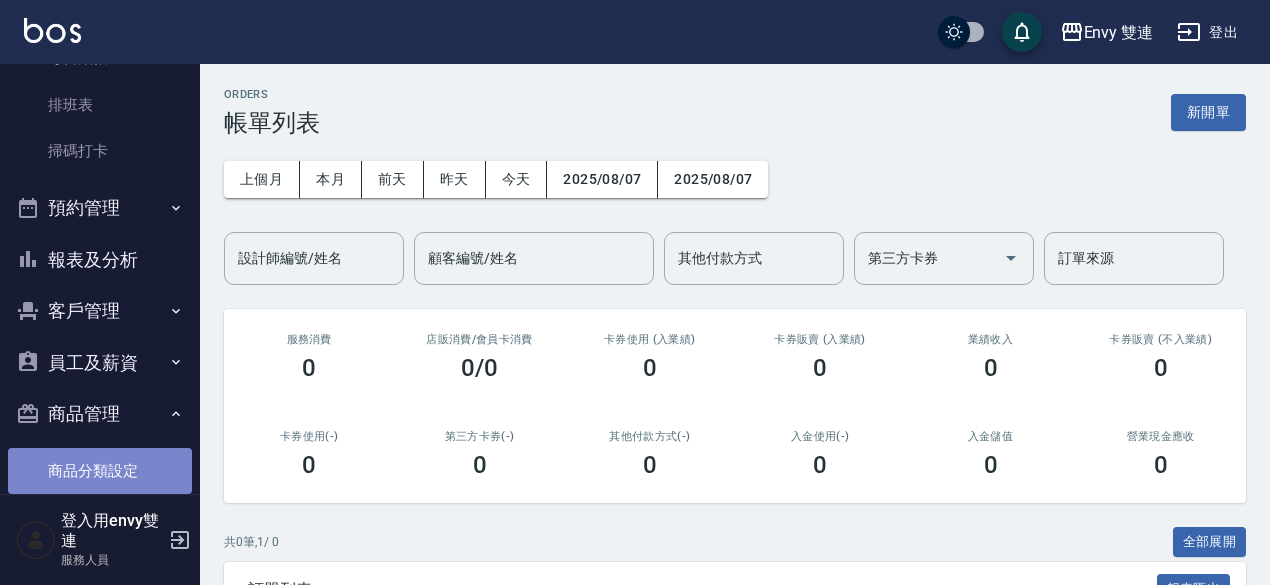 click on "商品分類設定" at bounding box center (100, 471) 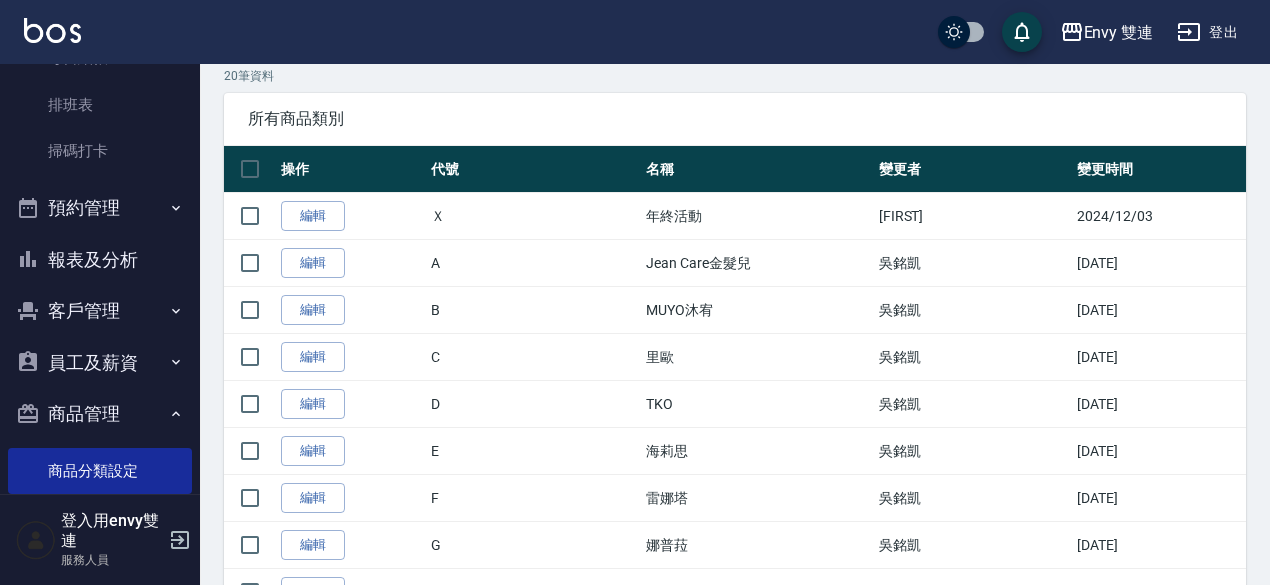 scroll, scrollTop: 77, scrollLeft: 0, axis: vertical 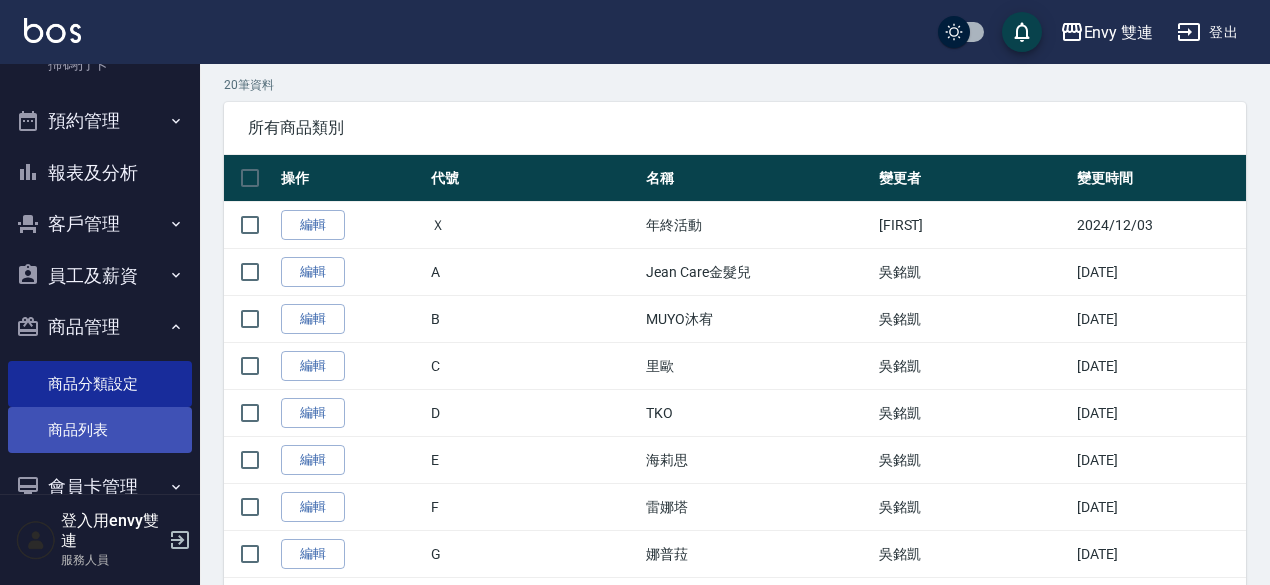 click on "商品列表" at bounding box center [100, 430] 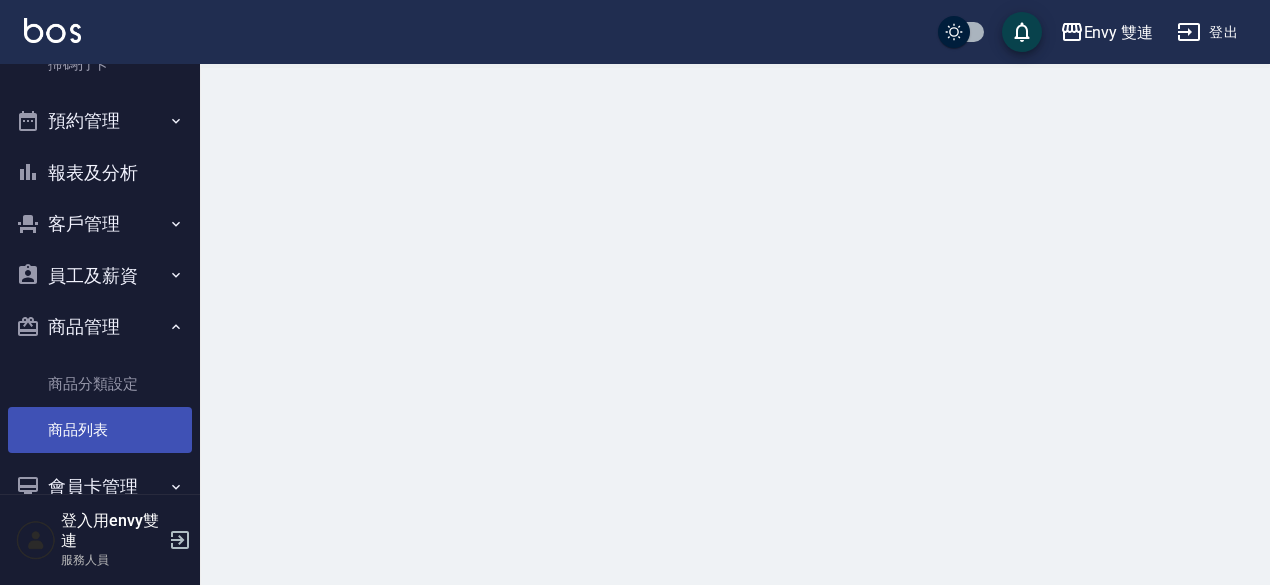 scroll, scrollTop: 0, scrollLeft: 0, axis: both 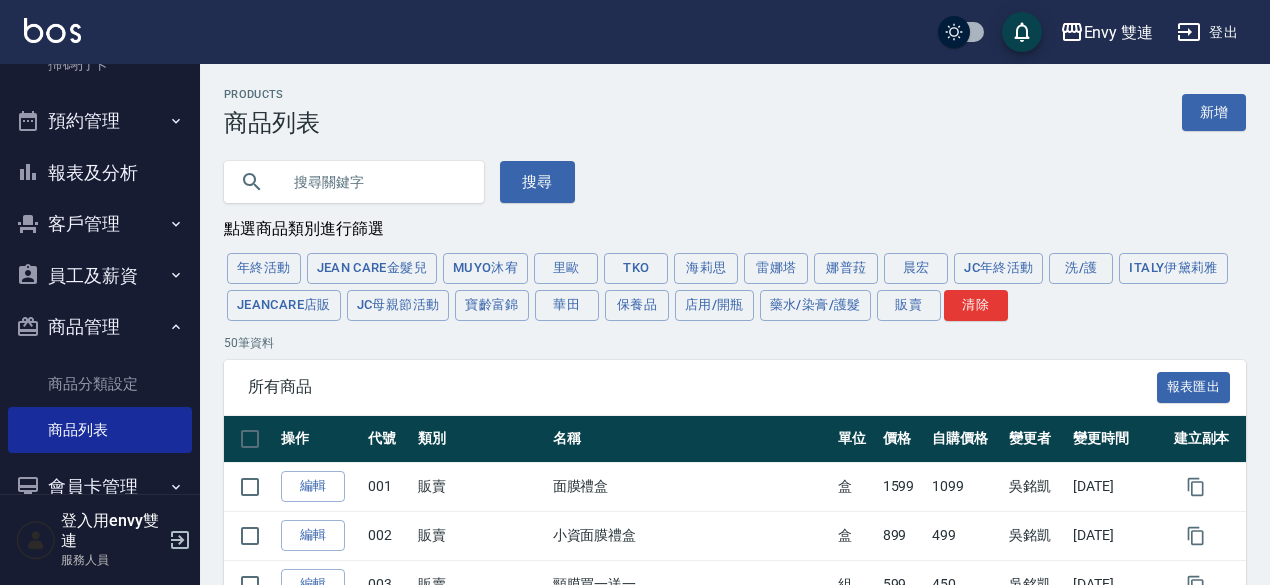 click at bounding box center (374, 182) 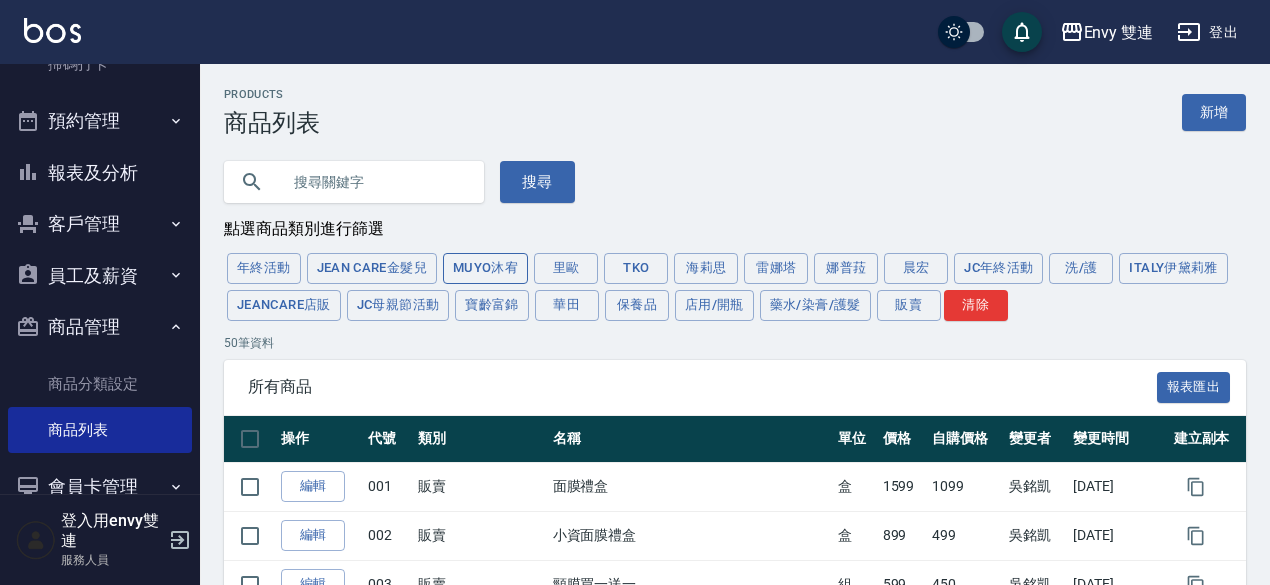 click on "MUYO沐宥" at bounding box center (485, 268) 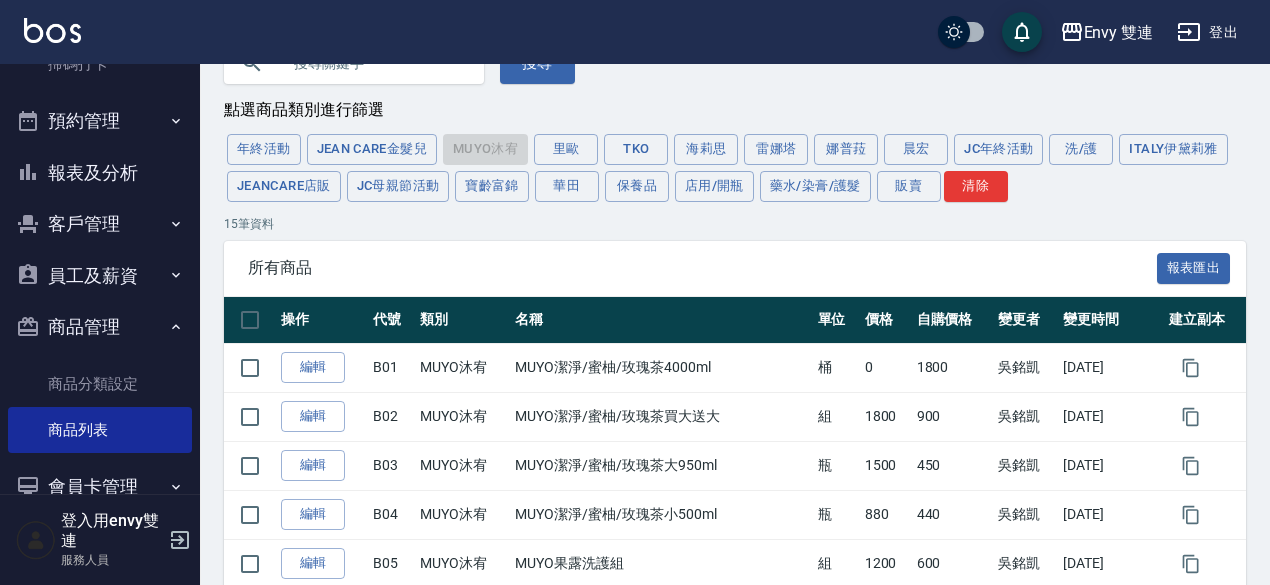 scroll, scrollTop: 0, scrollLeft: 0, axis: both 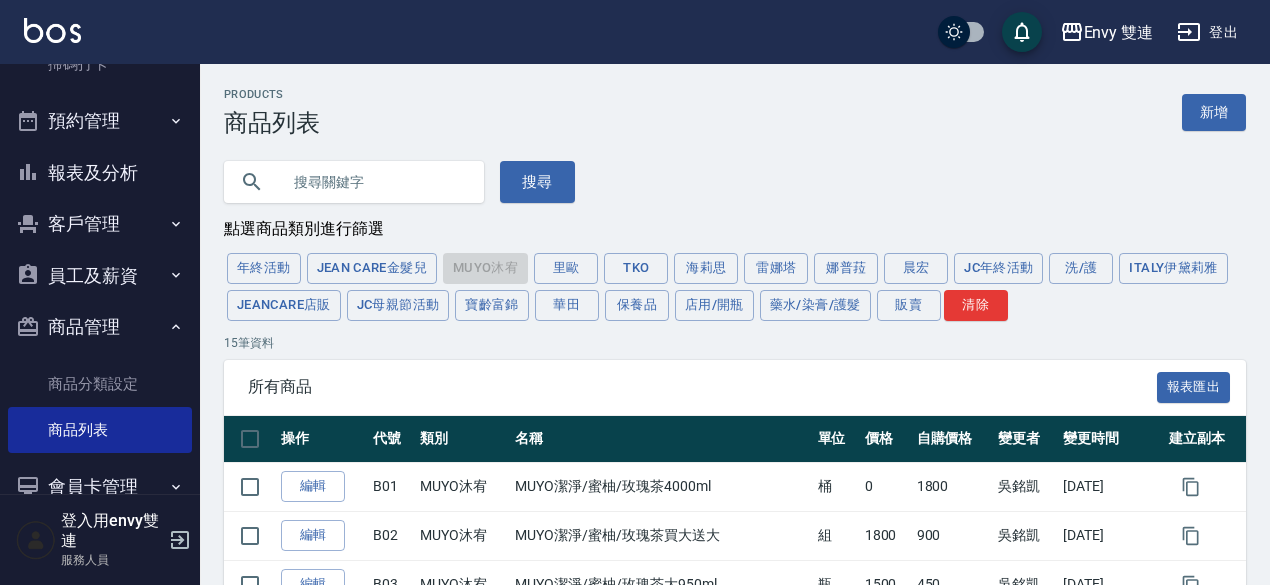 click at bounding box center [374, 182] 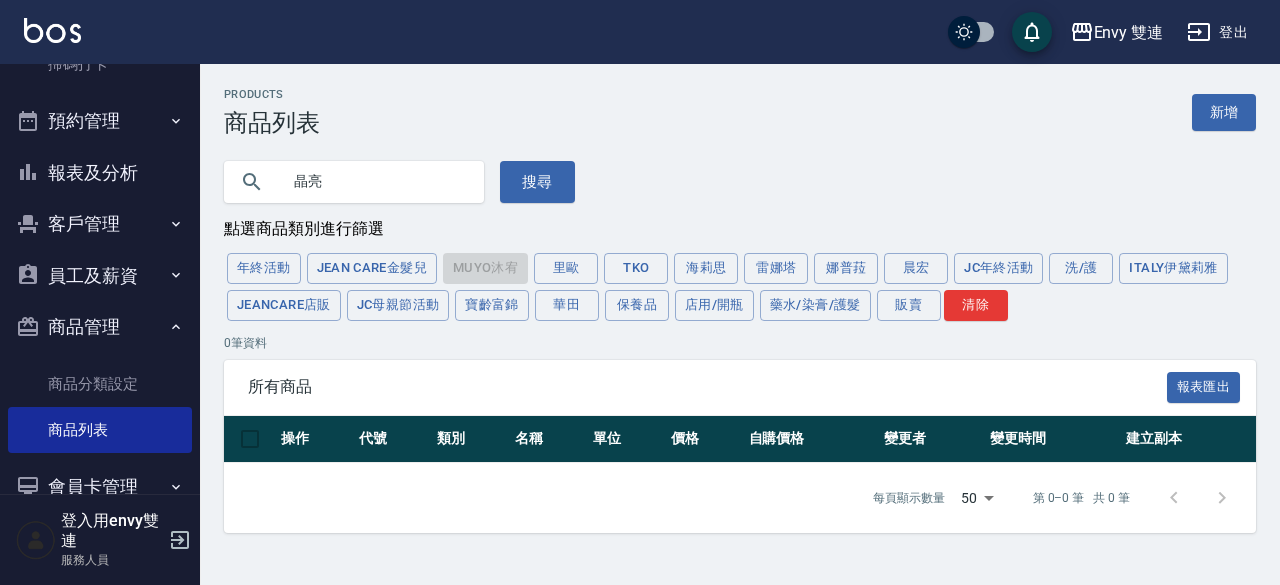 type on "晶" 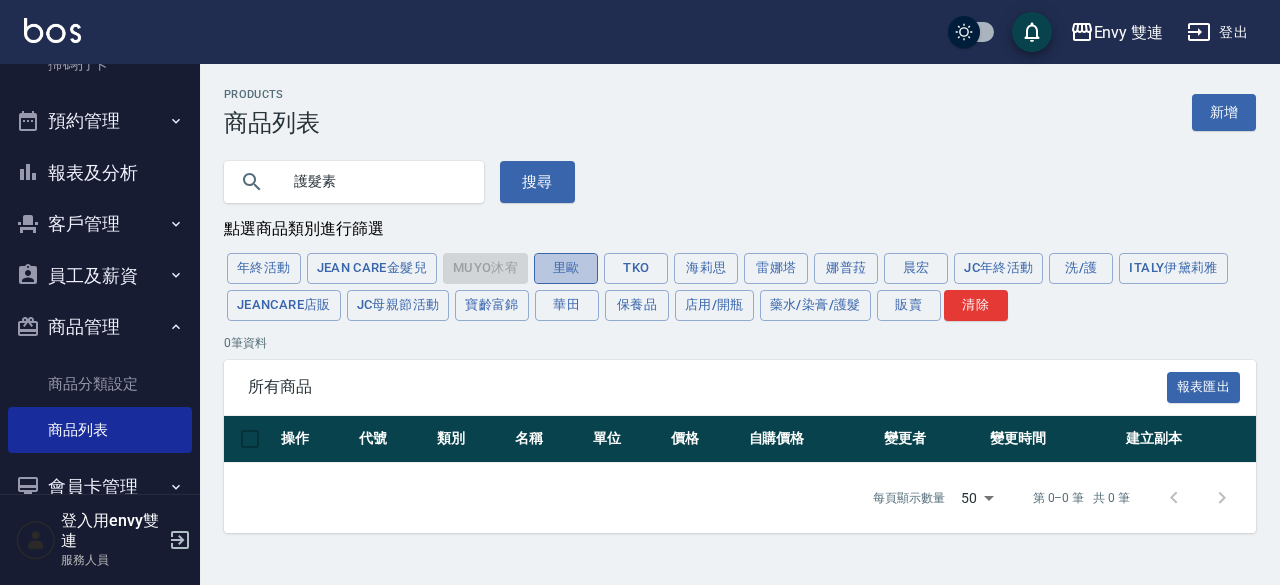 click on "里歐" at bounding box center [566, 268] 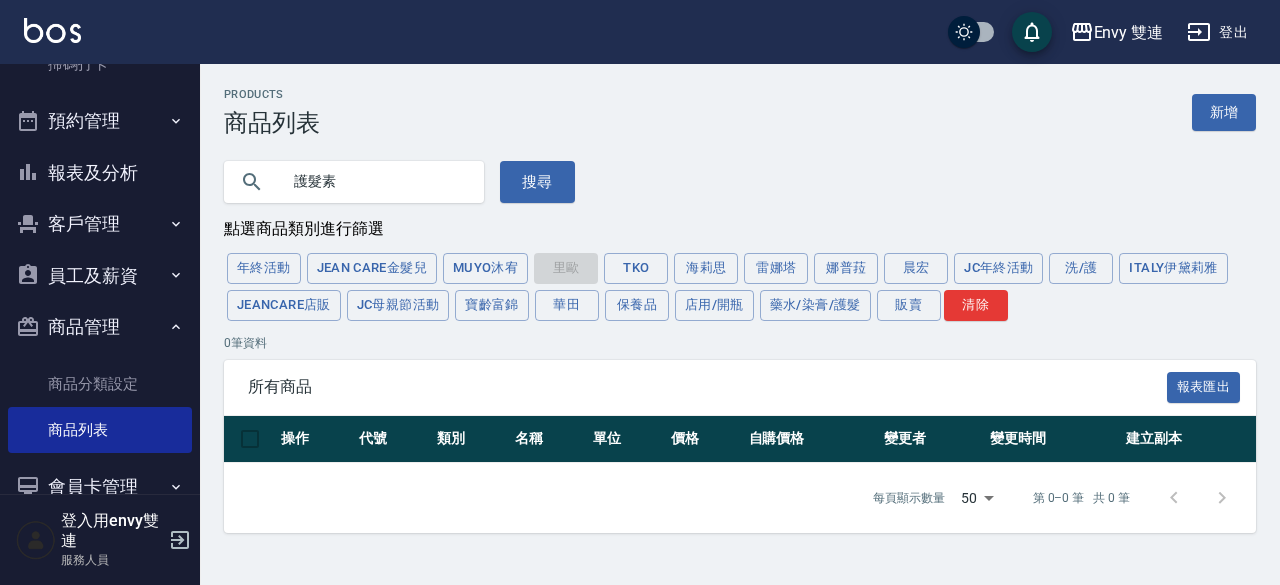 click on "護髮素" at bounding box center [374, 182] 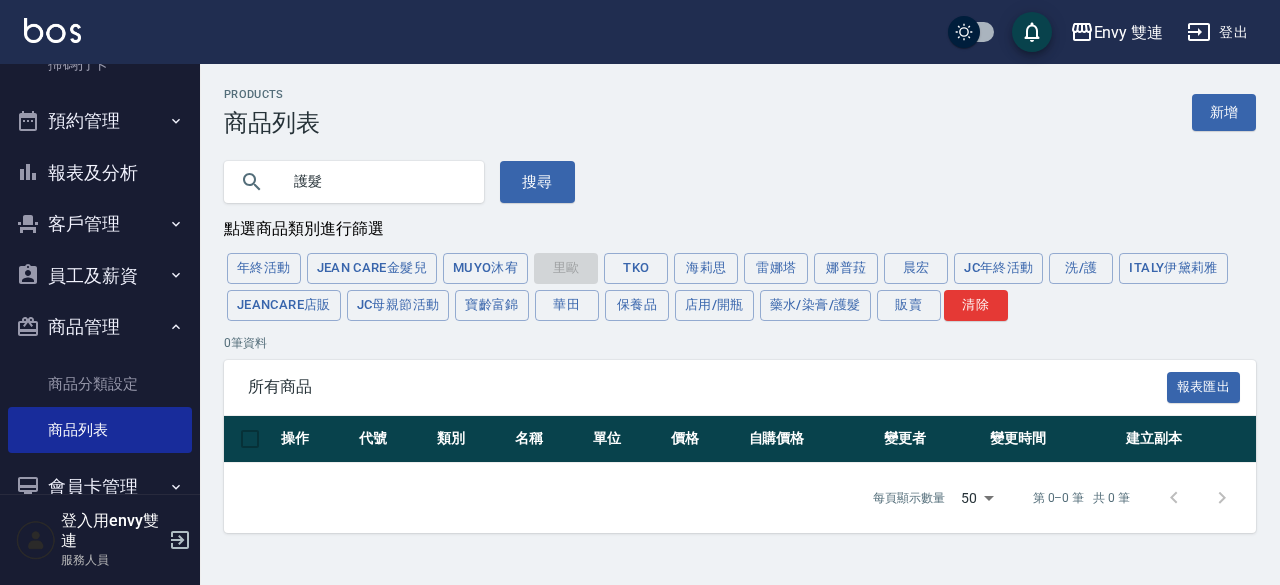 type on "護" 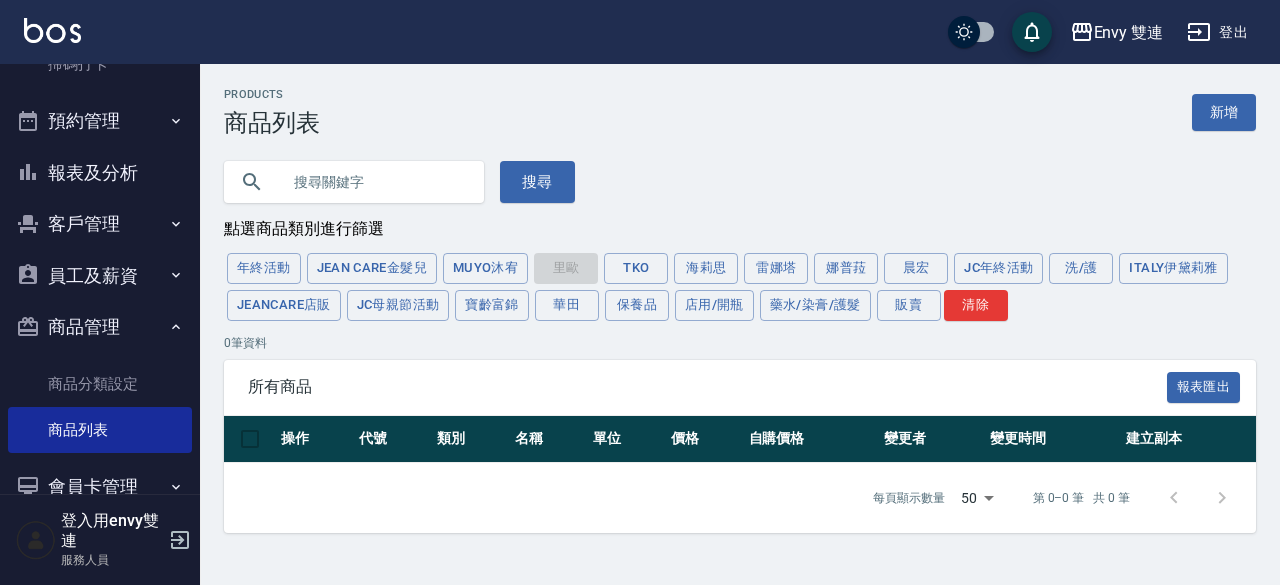 type 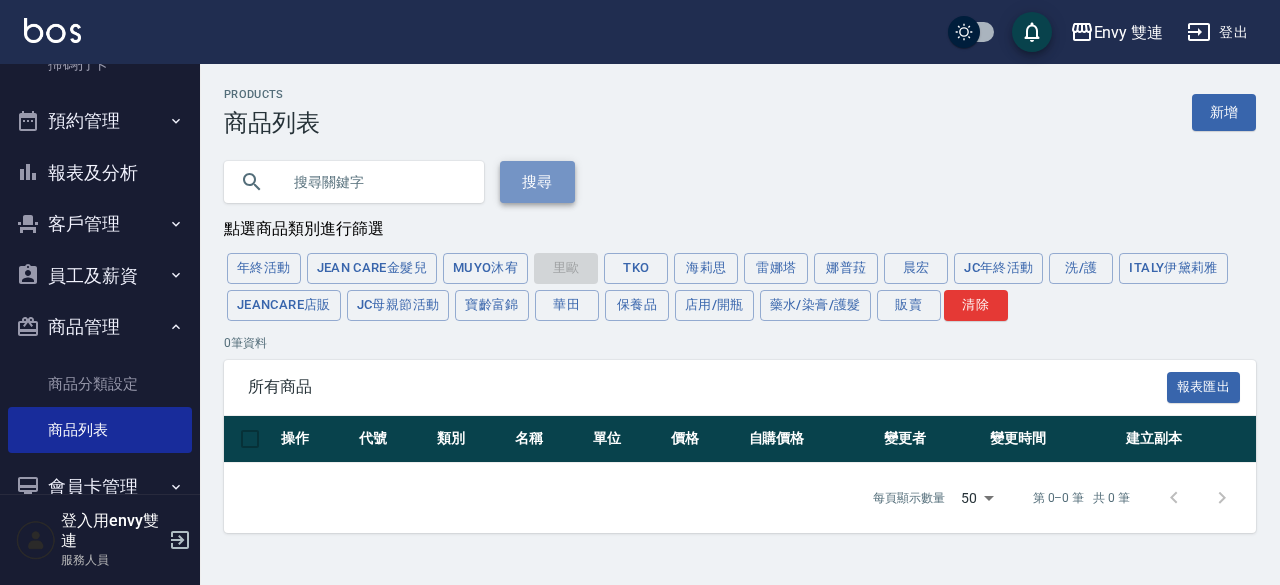 click on "搜尋" at bounding box center [537, 182] 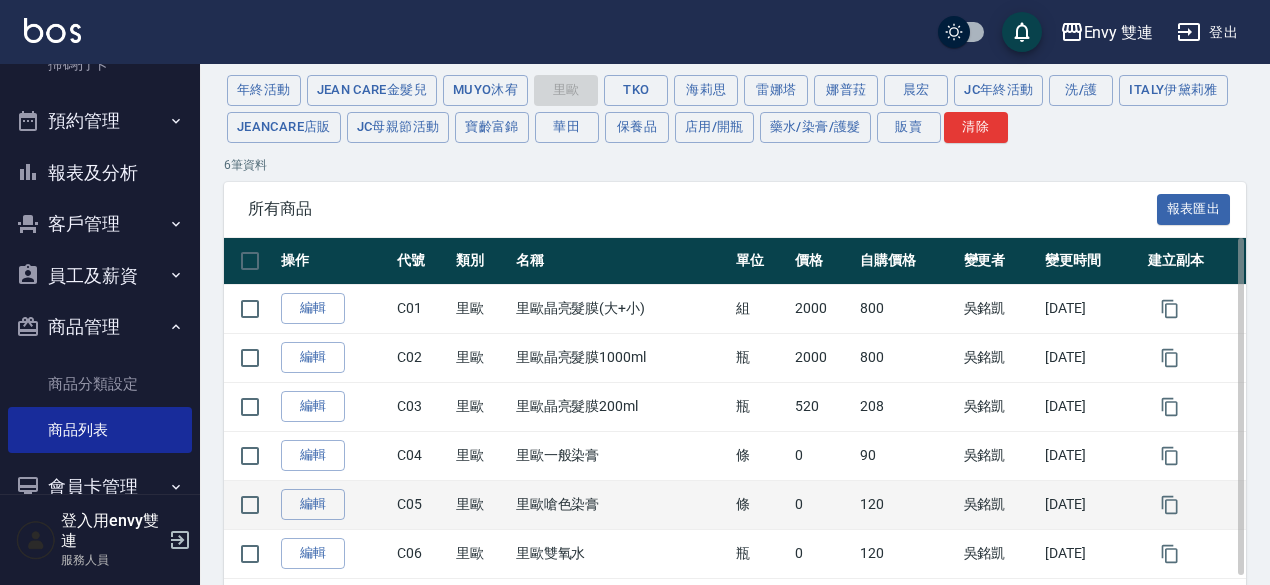 scroll, scrollTop: 0, scrollLeft: 0, axis: both 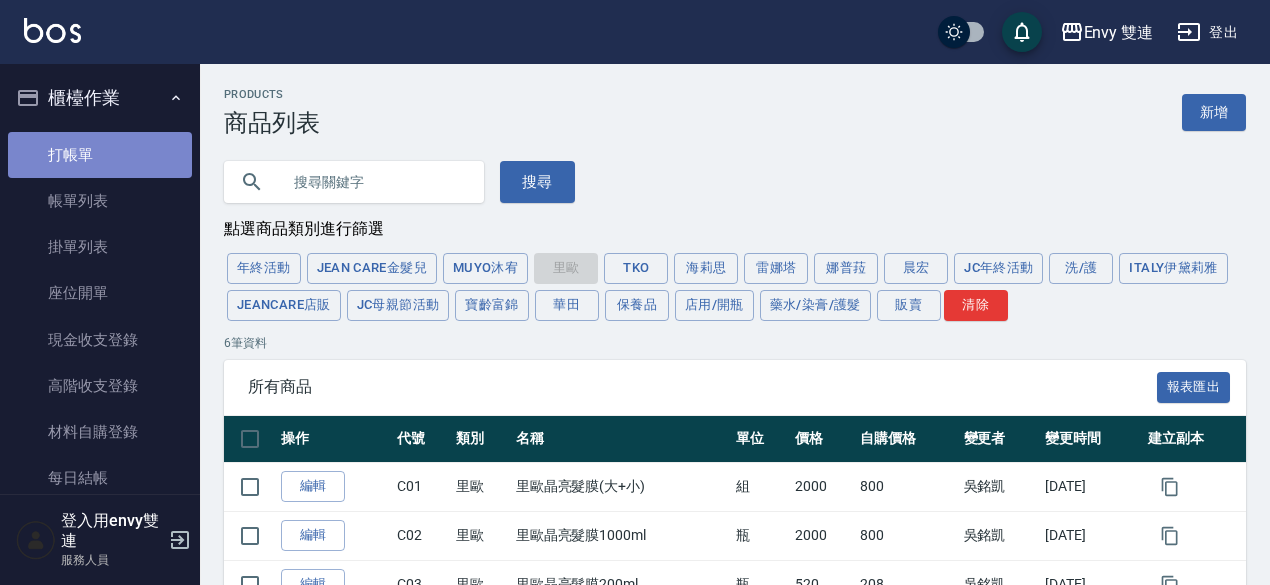 click on "打帳單" at bounding box center [100, 155] 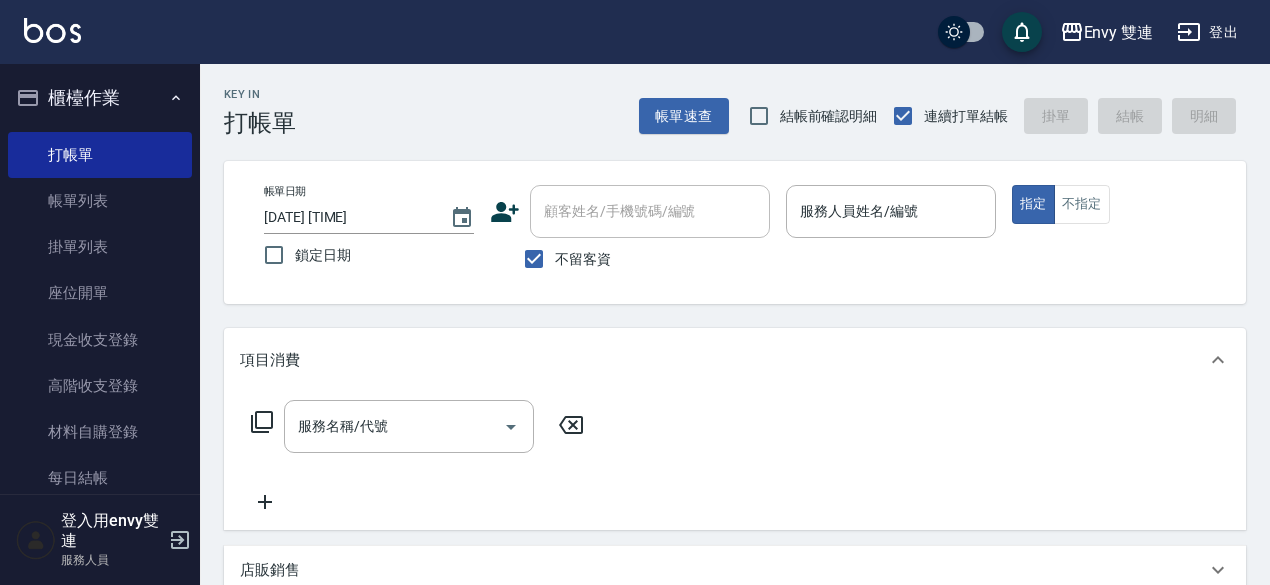 click 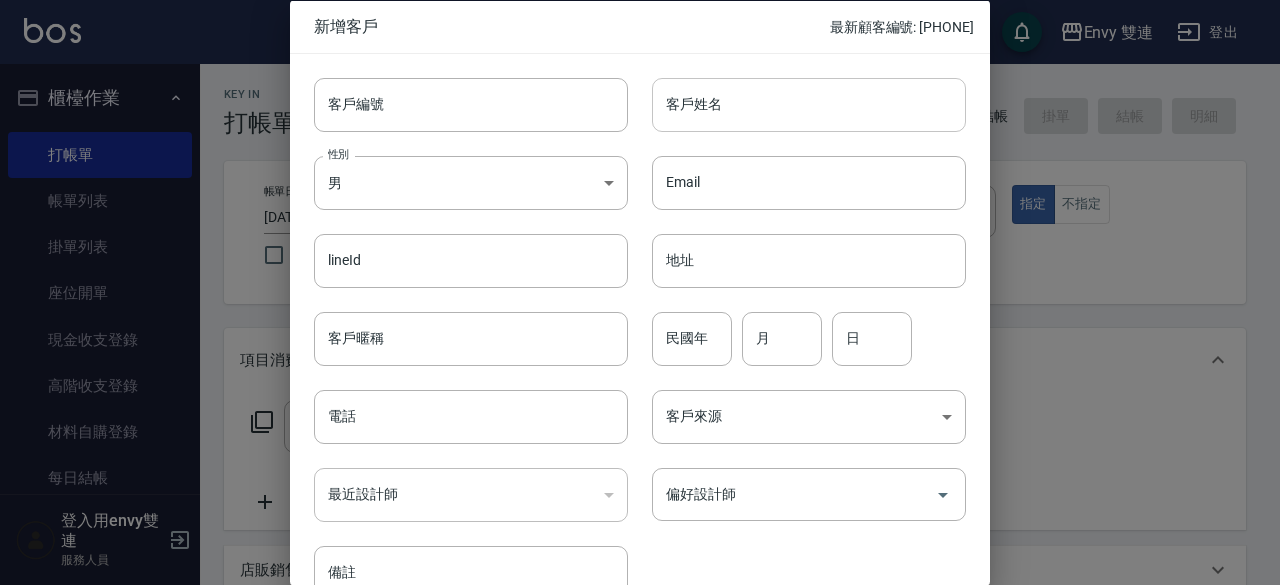 click on "客戶姓名" at bounding box center (809, 104) 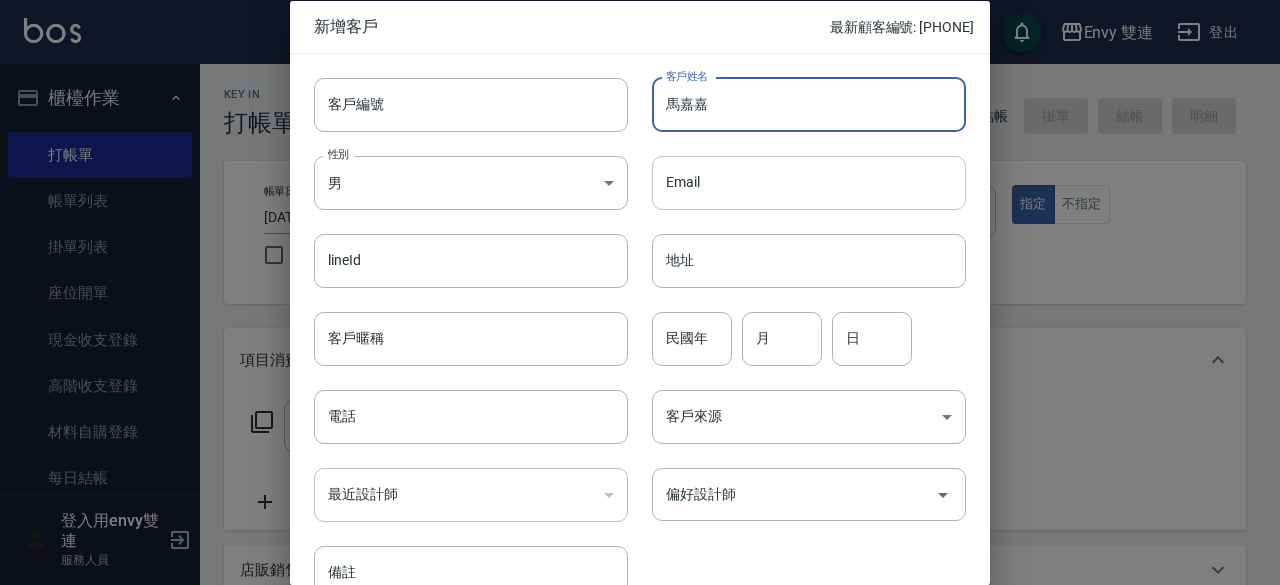 type on "馬嘉嘉" 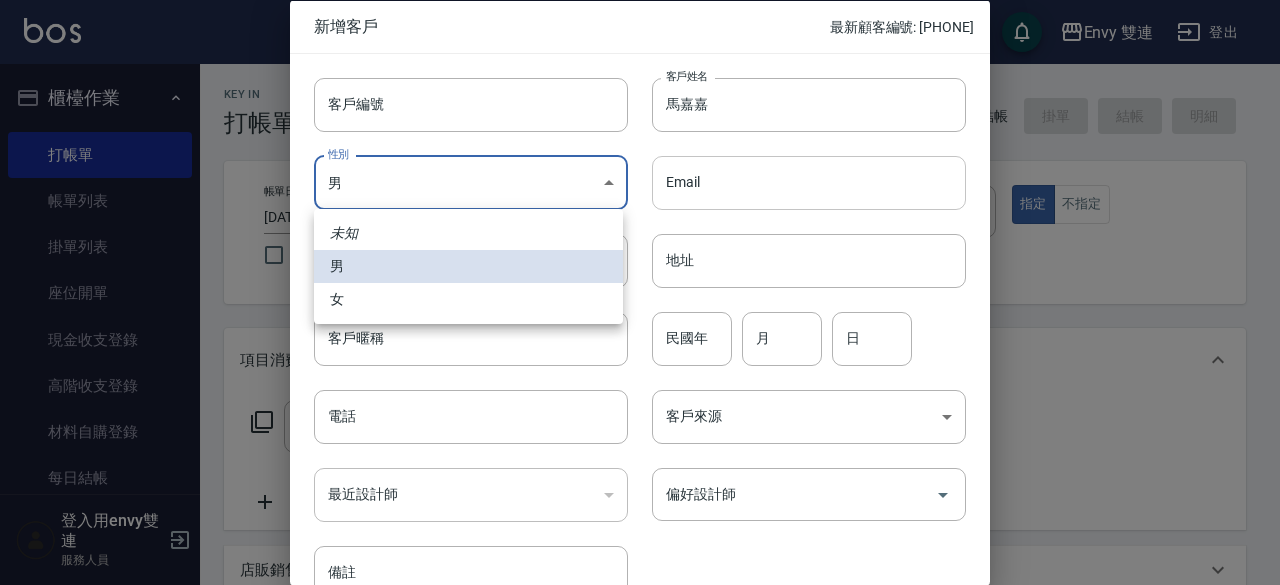 type 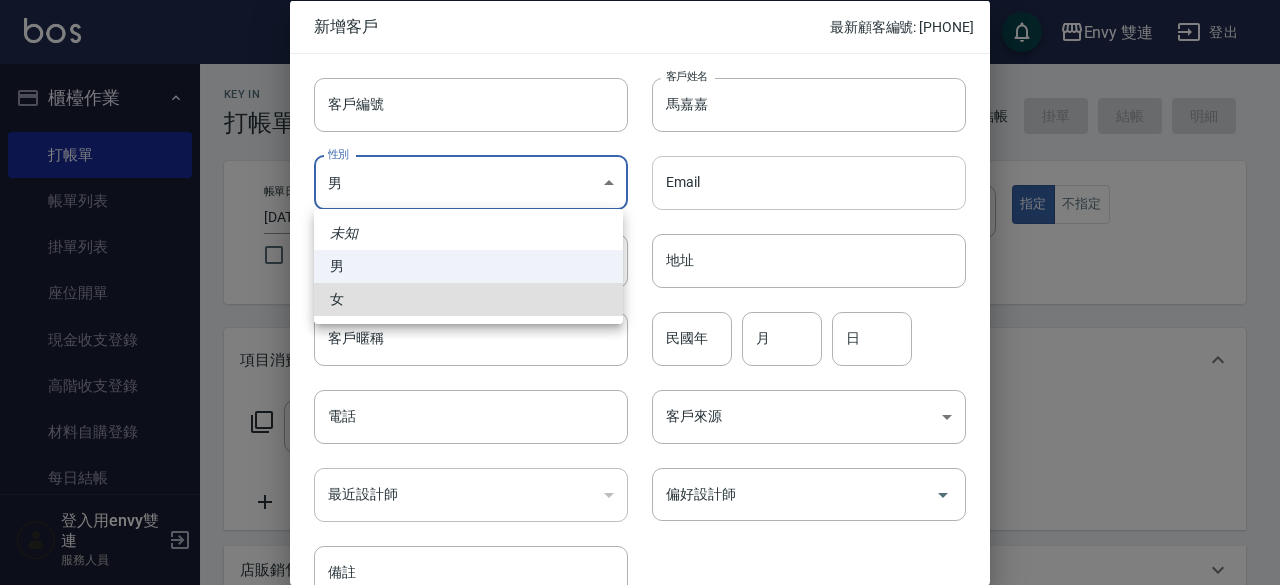 type on "FEMALE" 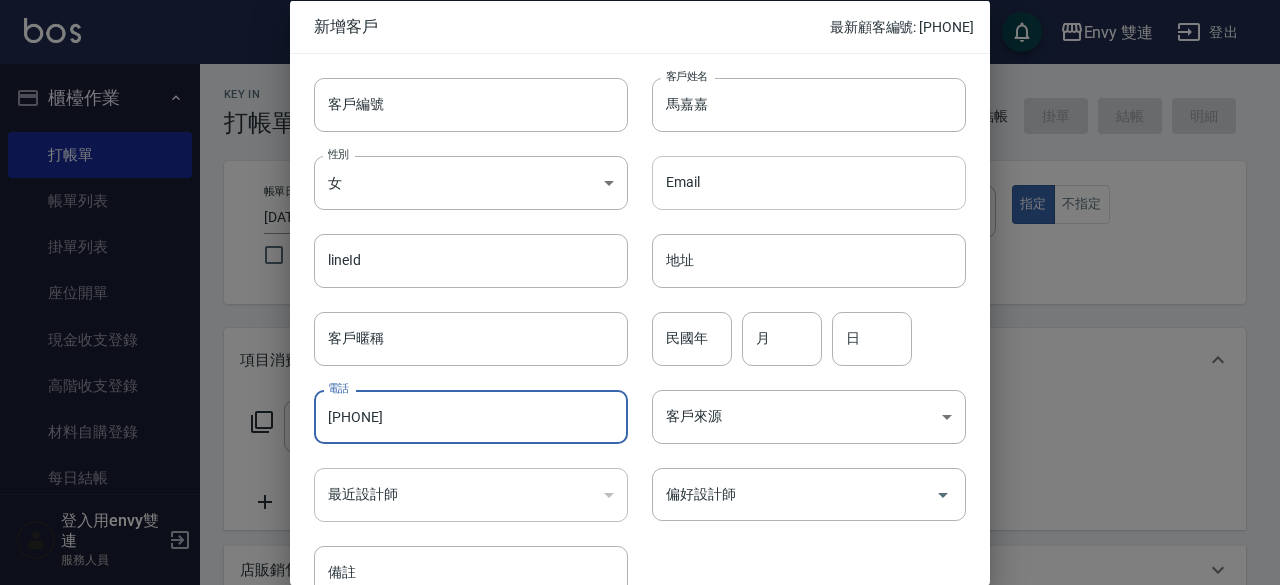 type on "[PHONE]" 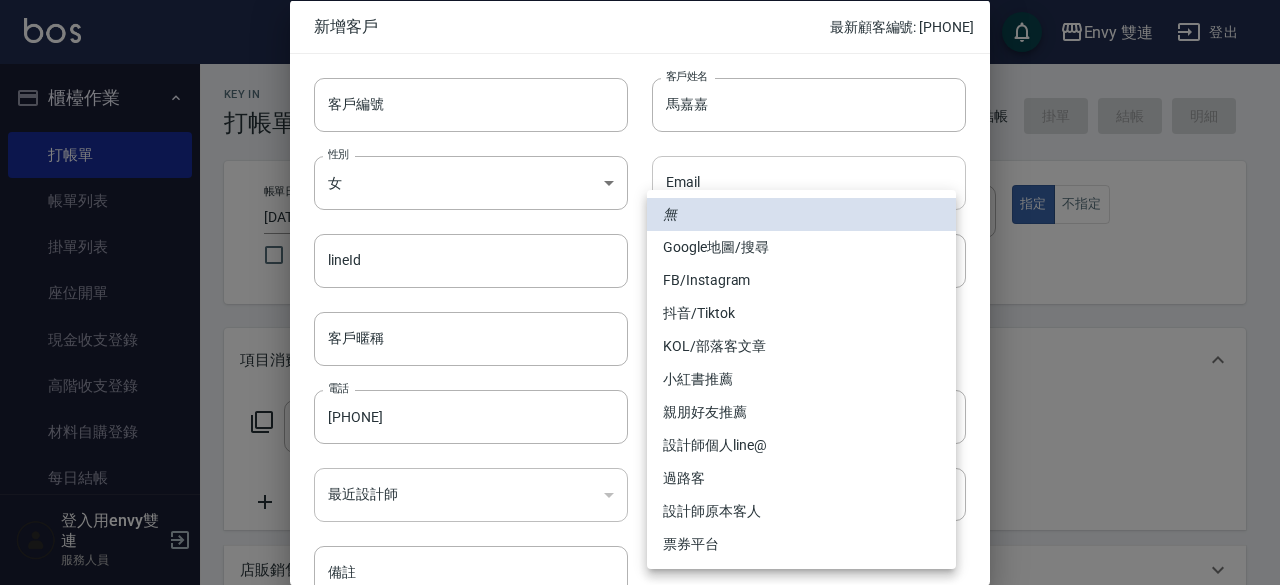 type 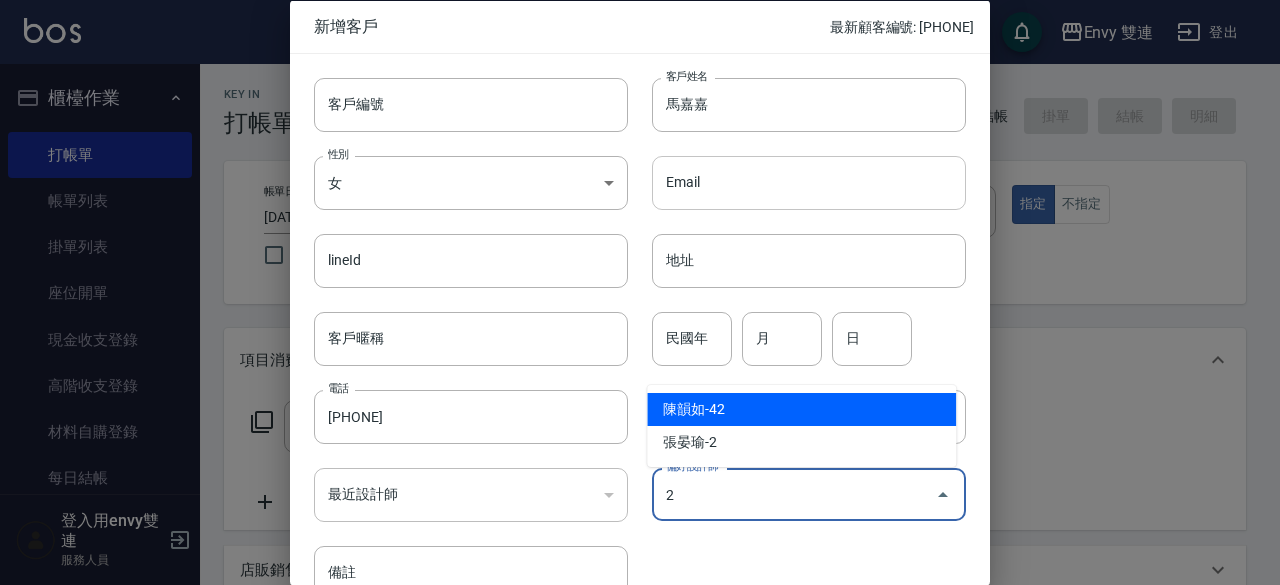 type on "陳韻如" 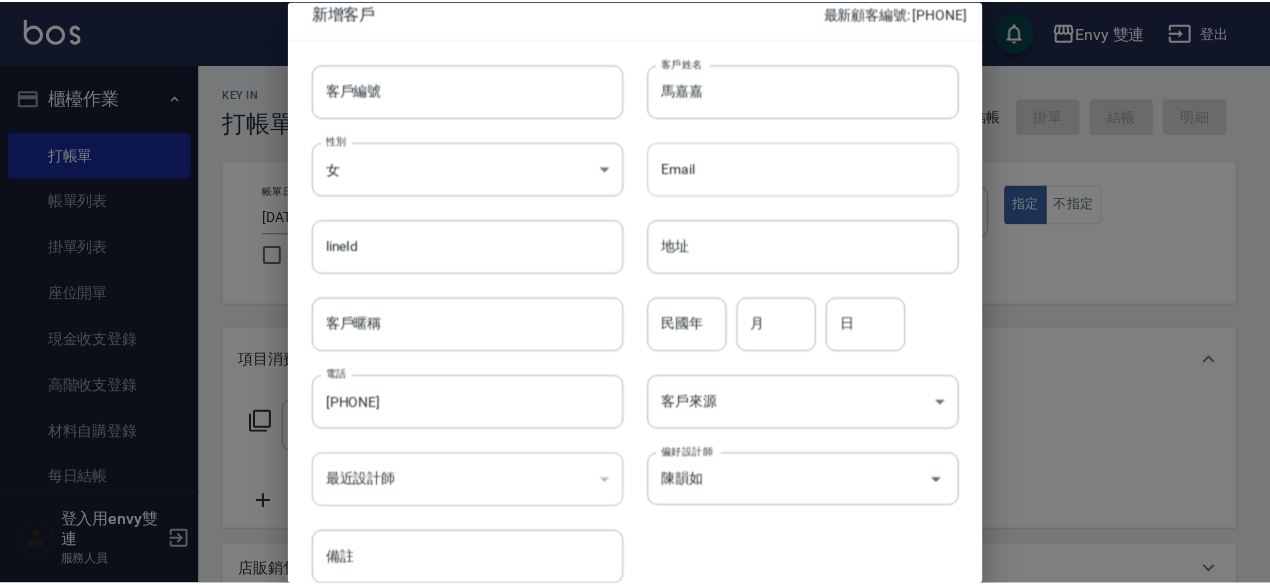 scroll, scrollTop: 107, scrollLeft: 0, axis: vertical 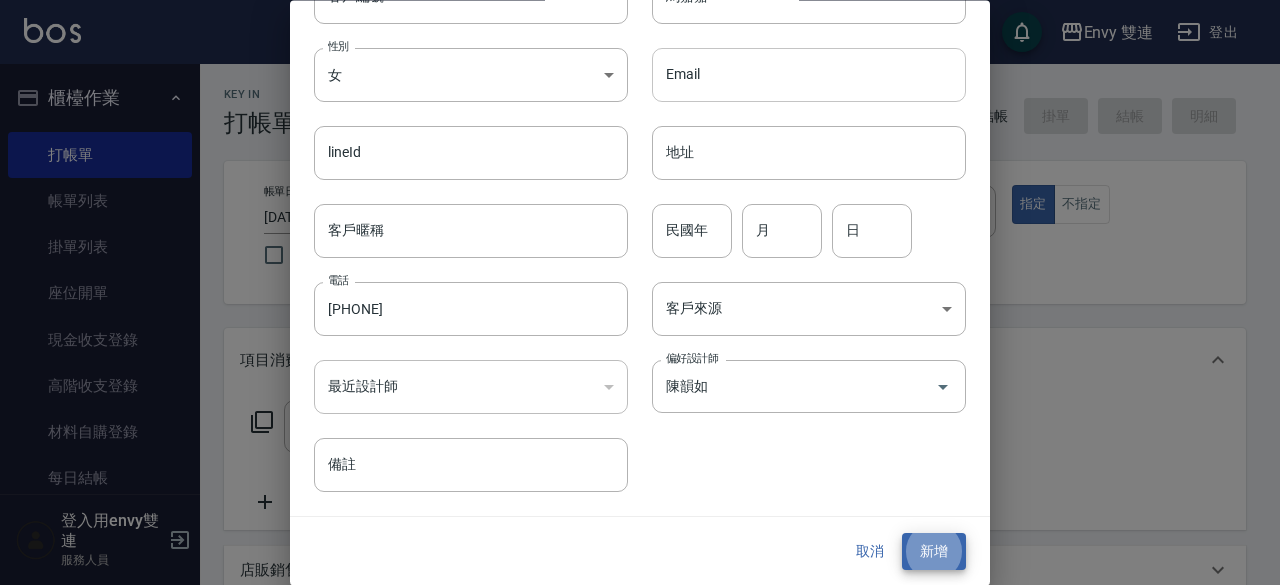 type 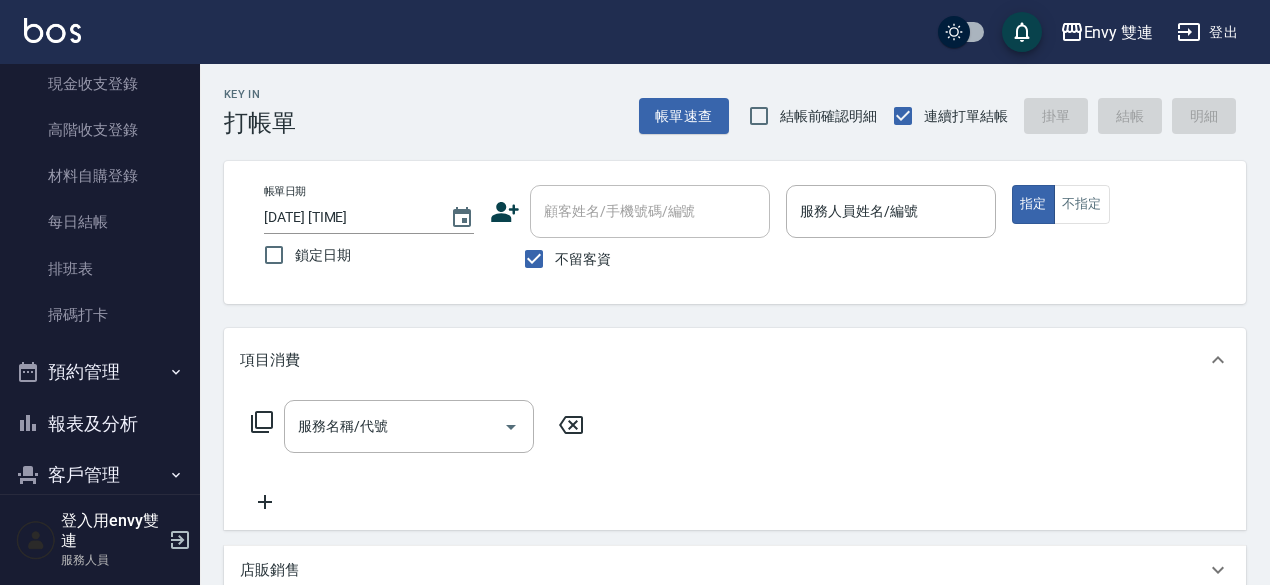 scroll, scrollTop: 366, scrollLeft: 0, axis: vertical 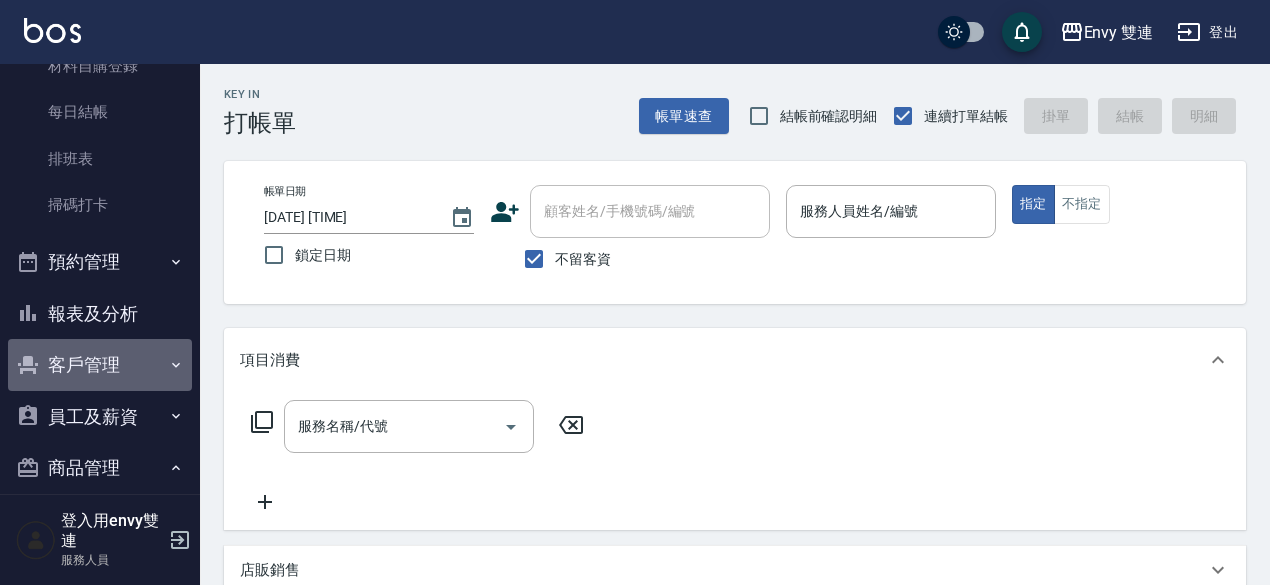 click on "客戶管理" at bounding box center (100, 365) 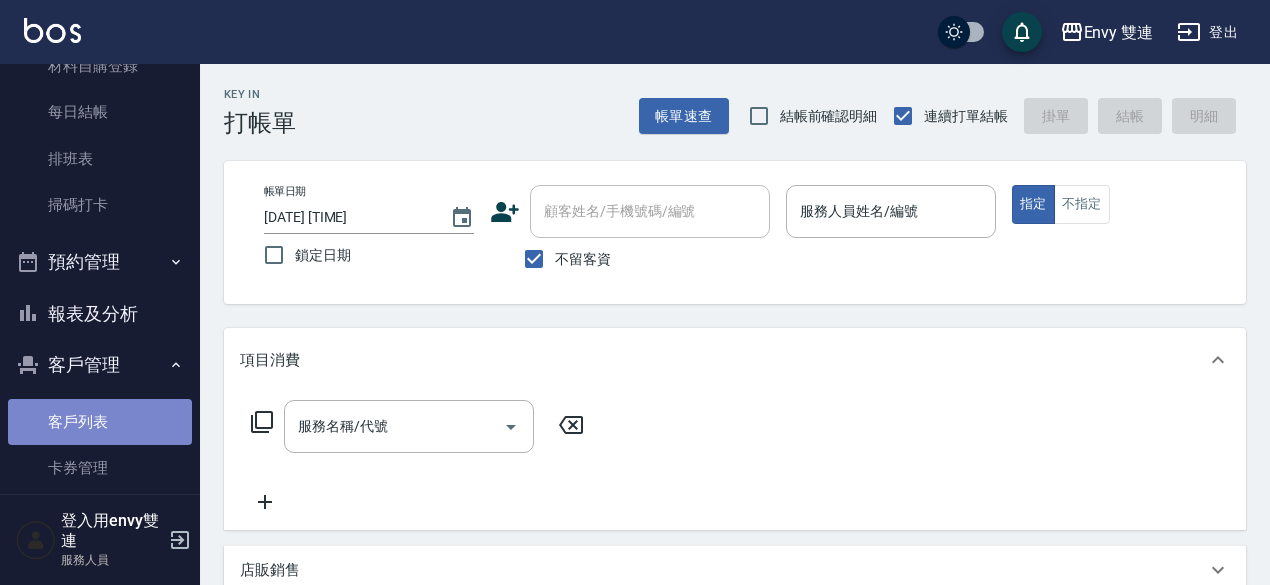 click on "客戶列表" at bounding box center (100, 422) 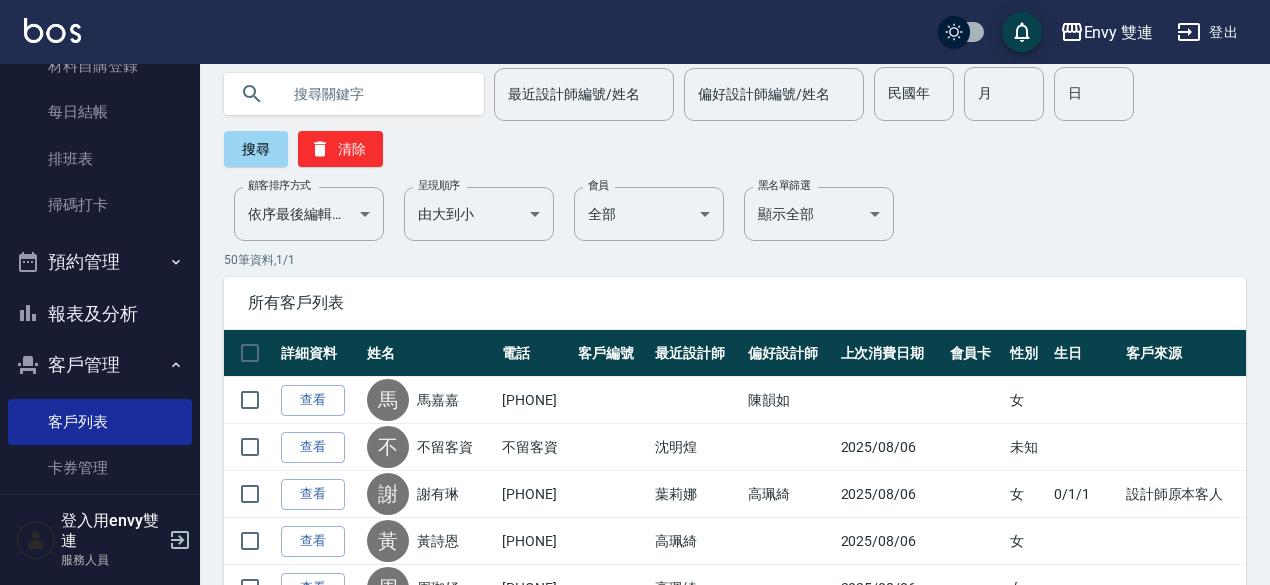 scroll, scrollTop: 101, scrollLeft: 0, axis: vertical 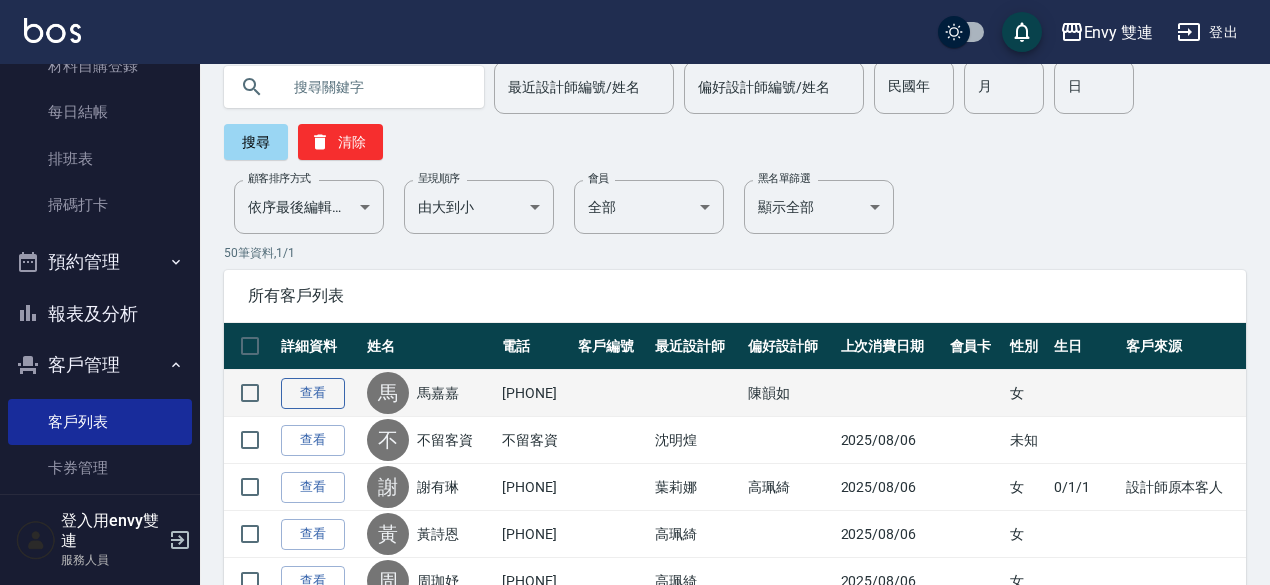 click on "查看" at bounding box center [313, 393] 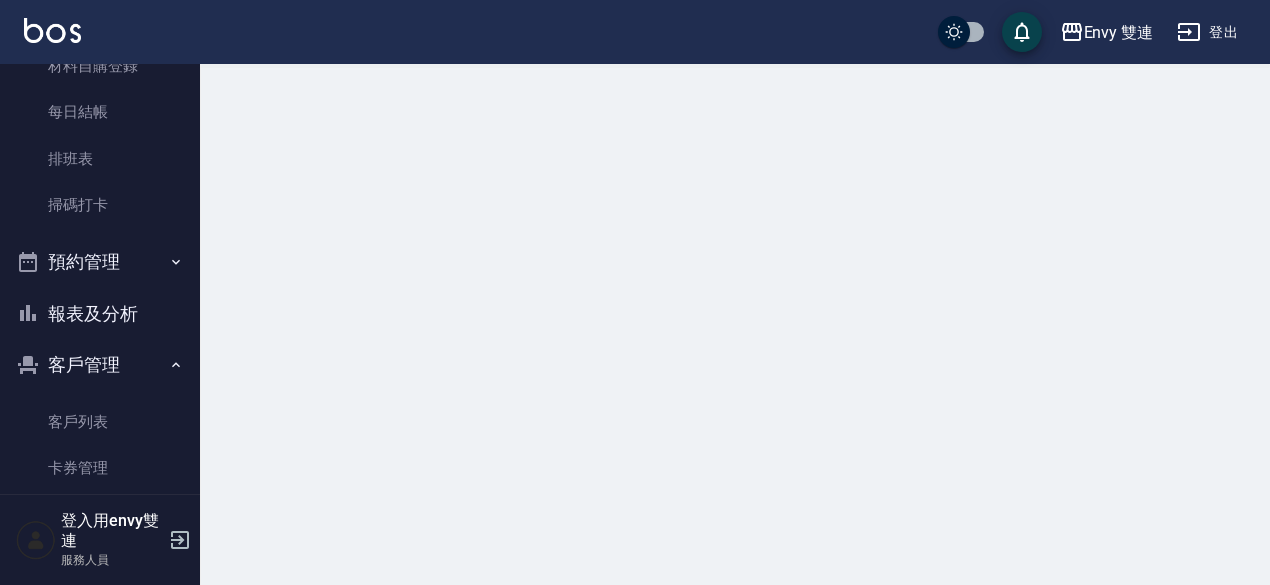 scroll, scrollTop: 0, scrollLeft: 0, axis: both 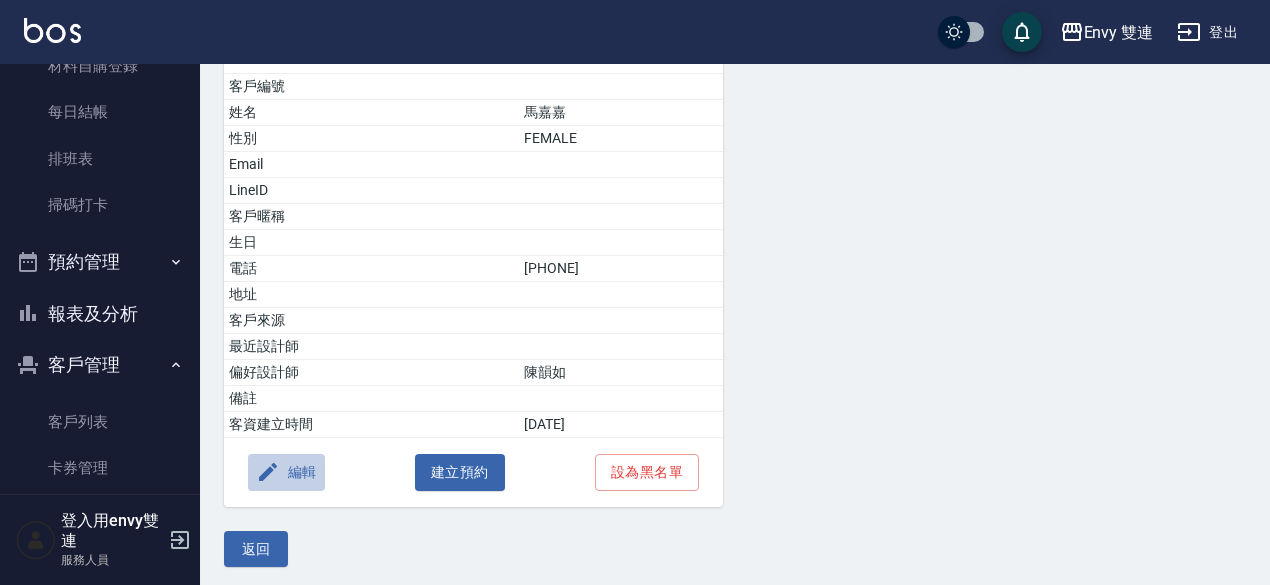 click on "編輯" at bounding box center [286, 472] 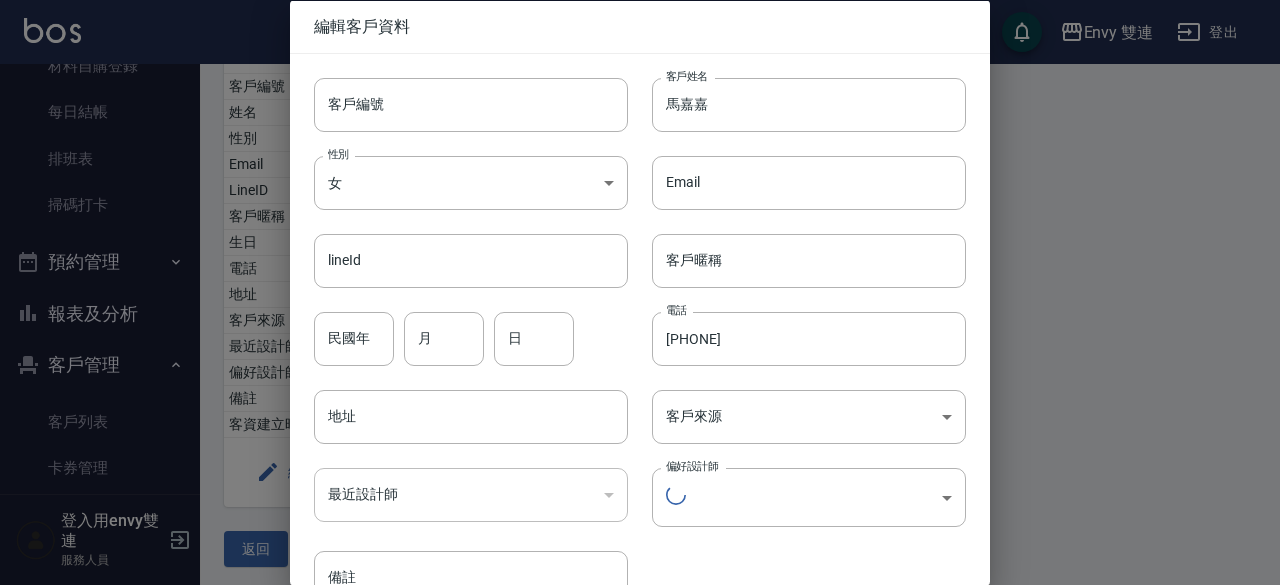 type 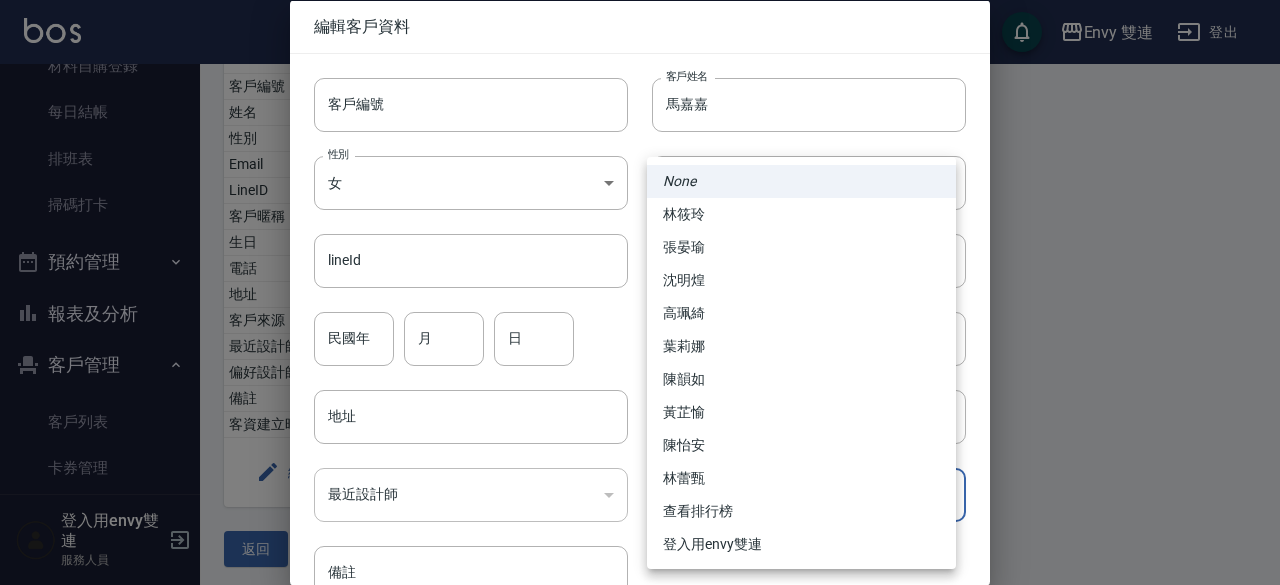 click on "Envy 雙連 登出 櫃檯作業 打帳單 帳單列表 掛單列表 座位開單 現金收支登錄 高階收支登錄 材料自購登錄 每日結帳 排班表 掃碼打卡 預約管理 預約管理 單日預約紀錄 單週預約紀錄 報表及分析 報表目錄 店家區間累計表 店家日報表 互助日報表 互助點數明細 設計師日報表 設計師排行榜 商品銷售排行榜 商品消耗明細 店販抽成明細 客戶管理 客戶列表 卡券管理 入金管理 員工及薪資 全店打卡記錄 商品管理 商品分類設定 商品列表 會員卡管理 會員卡分類設定 會員卡列表 登入用envy雙連 服務人員 顧客詳細資料 [LAST] [LAST] 基本資料 消費記錄 卡券紀錄 入金紀錄 顧客追蹤 簡訊發送紀錄 抽獎券紀錄 會員卡列表 基本資料 客戶編號 姓名 [LAST] [LAST] 性別 FEMALE Email LineID 客戶暱稱 生日 電話 [PHONE] 地址 客戶來源 最近設計師 偏好設計師 [NAME] 備註 客資建立時間 [DATE] 編輯 返回 女" at bounding box center [640, 197] 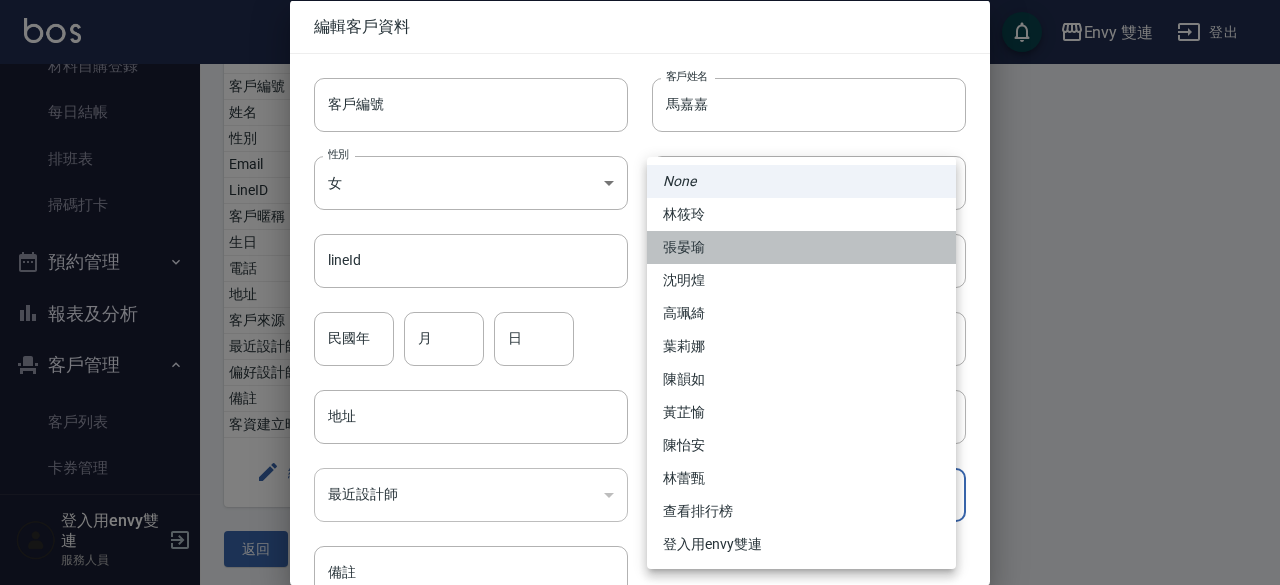 click on "張晏瑜" at bounding box center (801, 247) 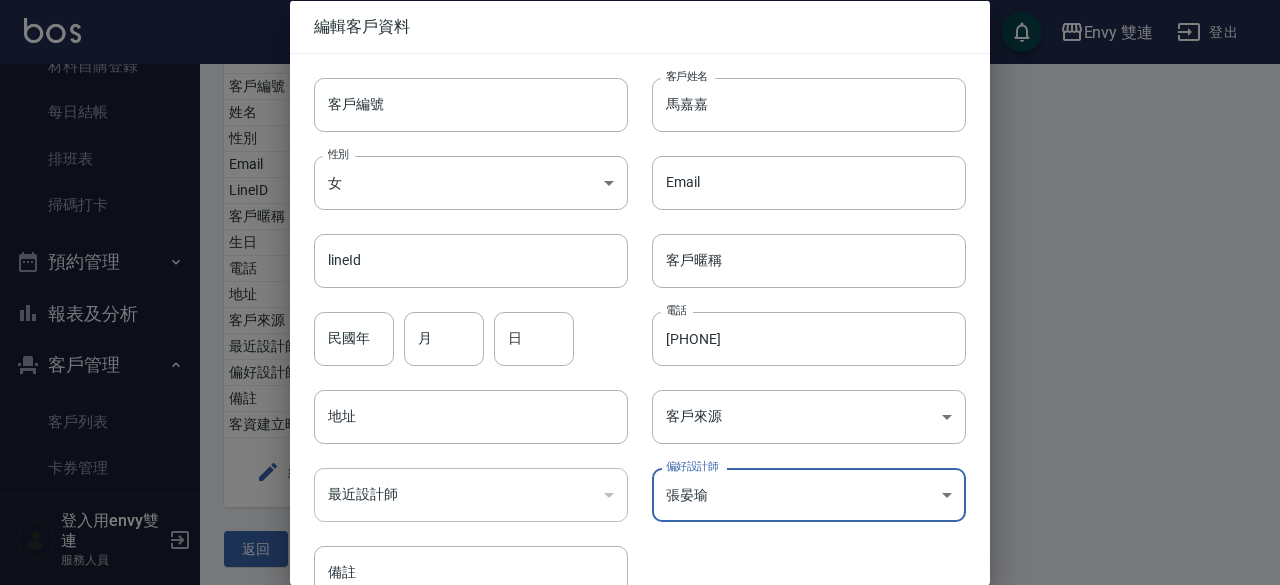 scroll, scrollTop: 107, scrollLeft: 0, axis: vertical 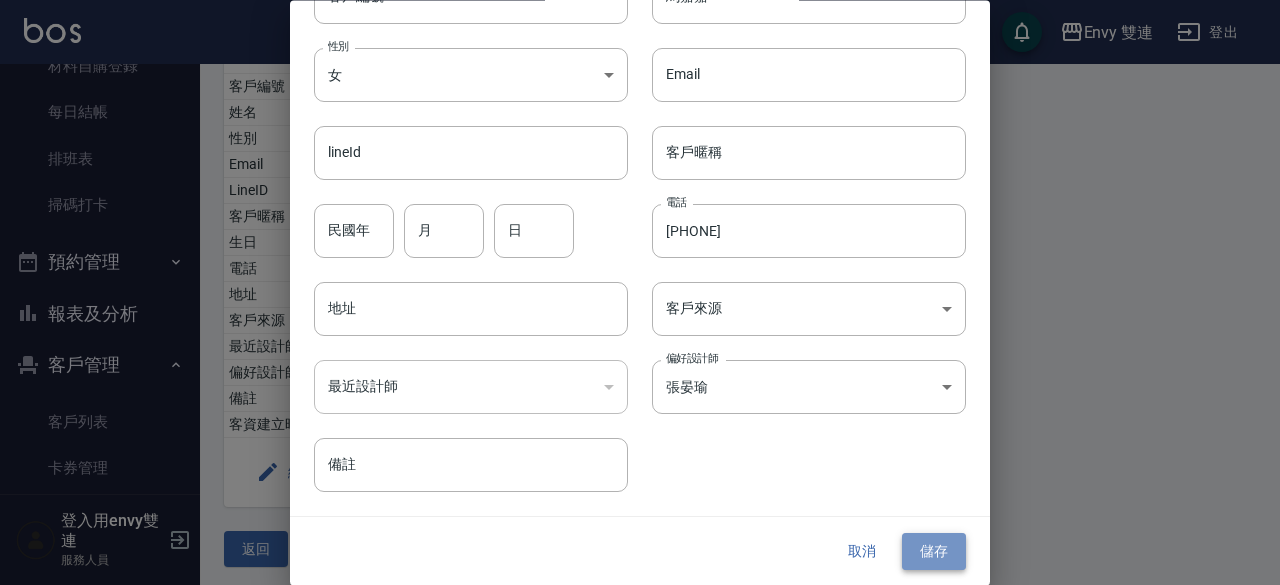 click on "儲存" at bounding box center (934, 552) 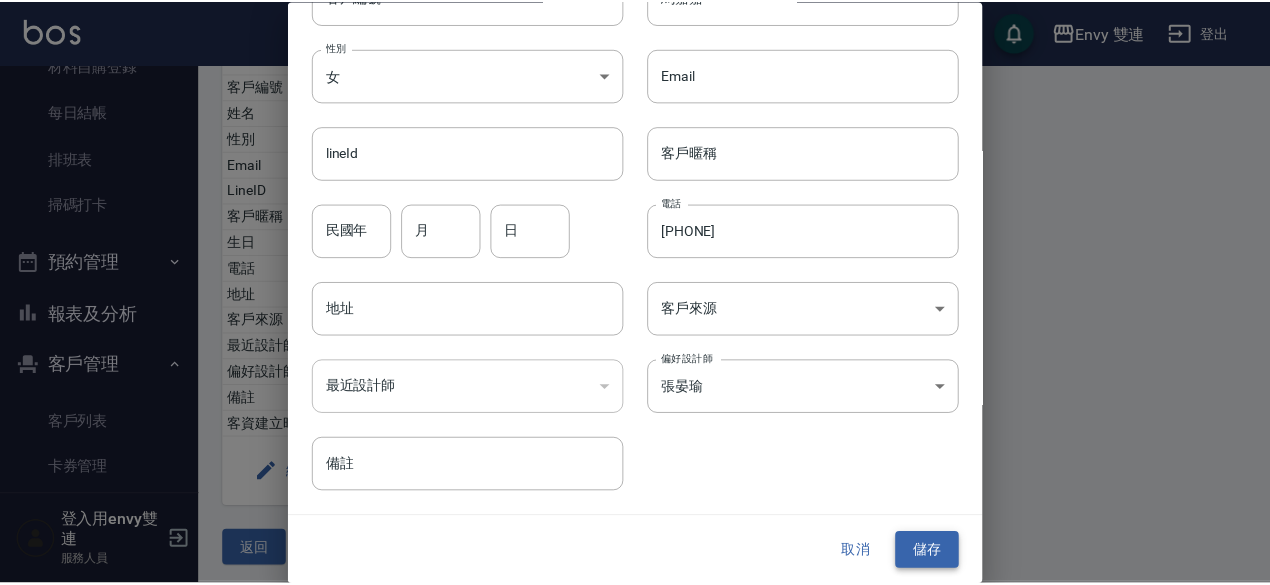 scroll, scrollTop: 0, scrollLeft: 0, axis: both 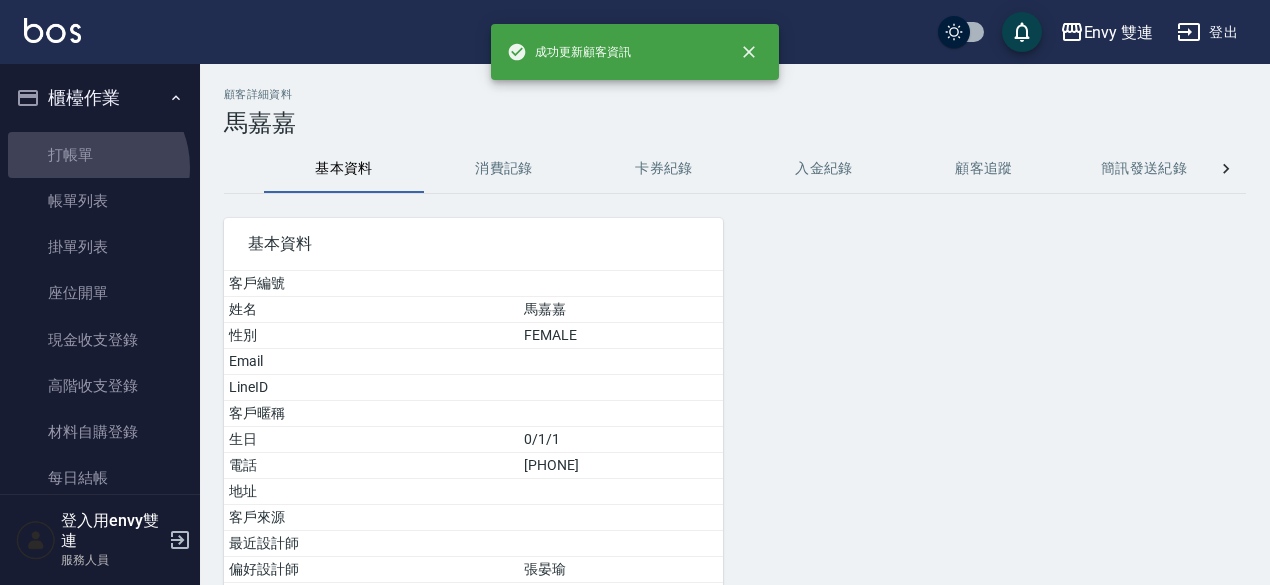 click on "打帳單" at bounding box center [100, 155] 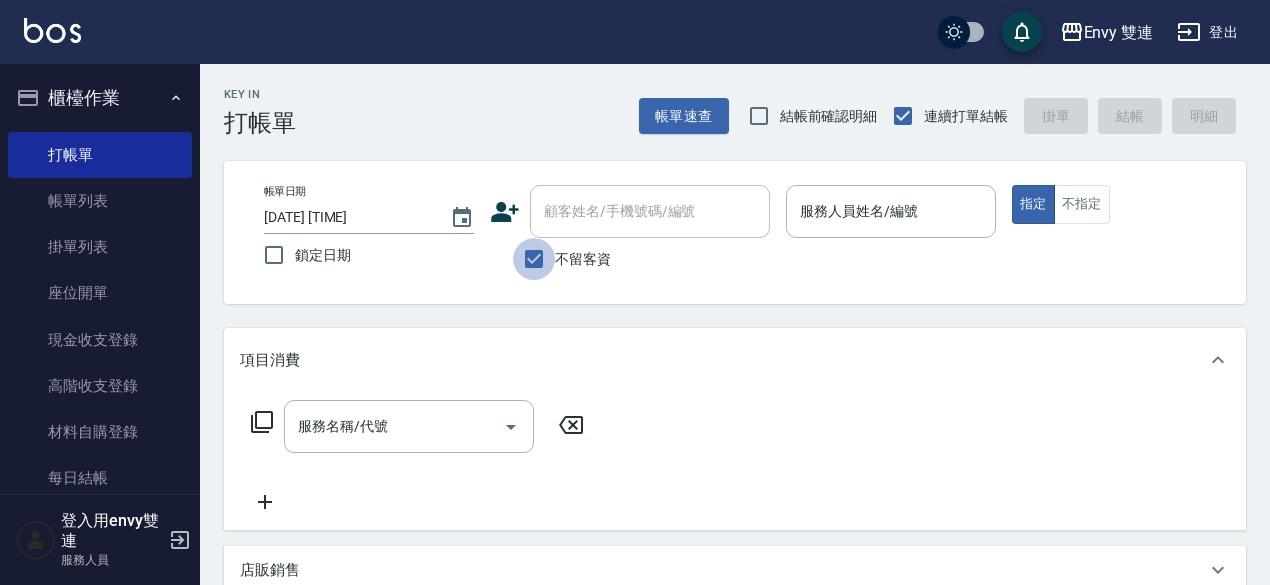 click on "不留客資" at bounding box center (534, 259) 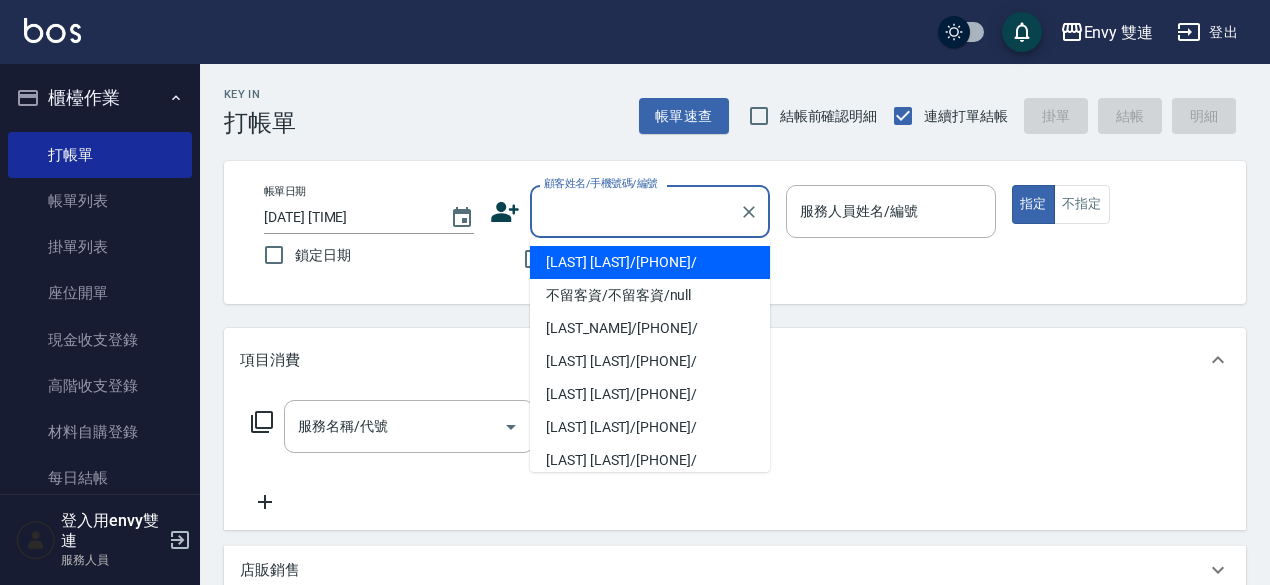 click on "顧客姓名/手機號碼/編號" at bounding box center (635, 211) 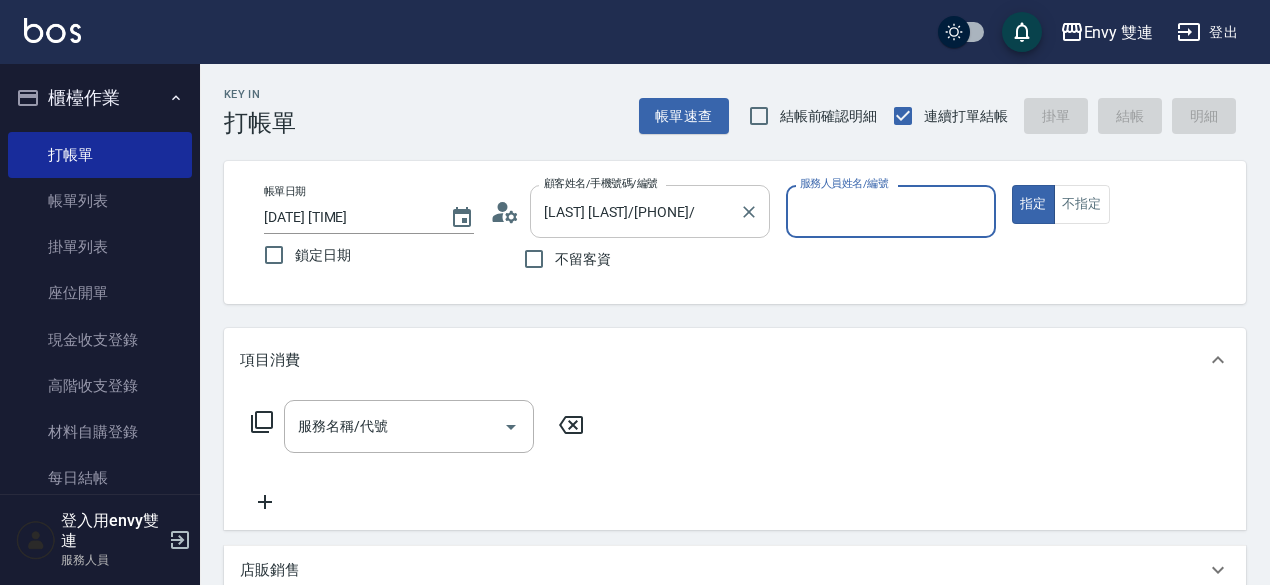 type on "Ina-2" 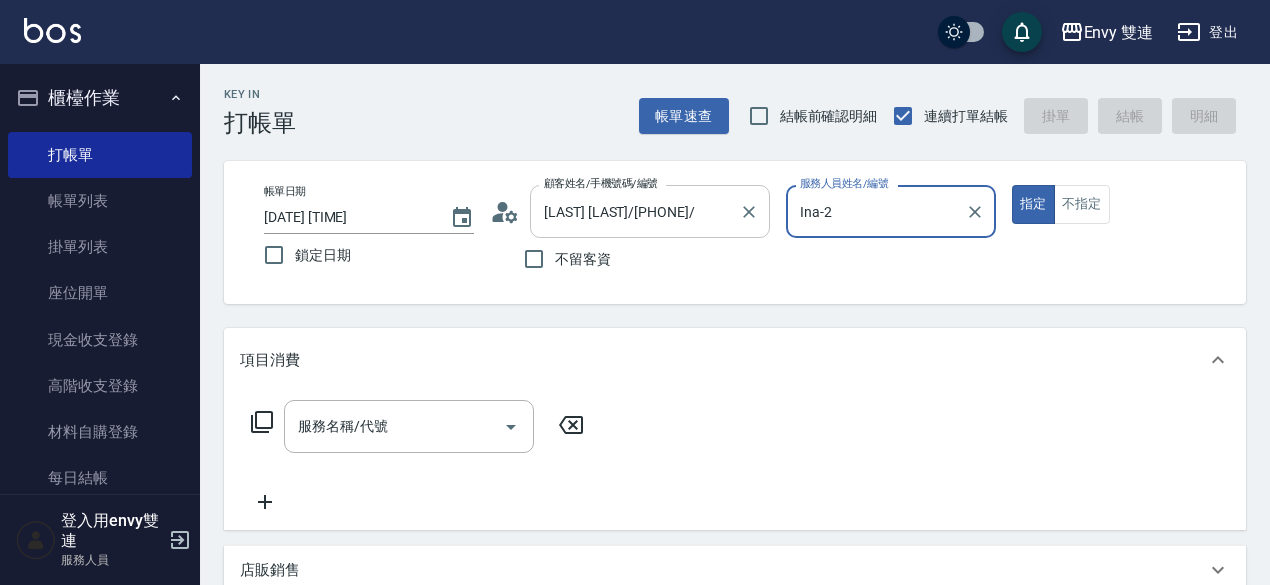 click on "指定" at bounding box center (1033, 204) 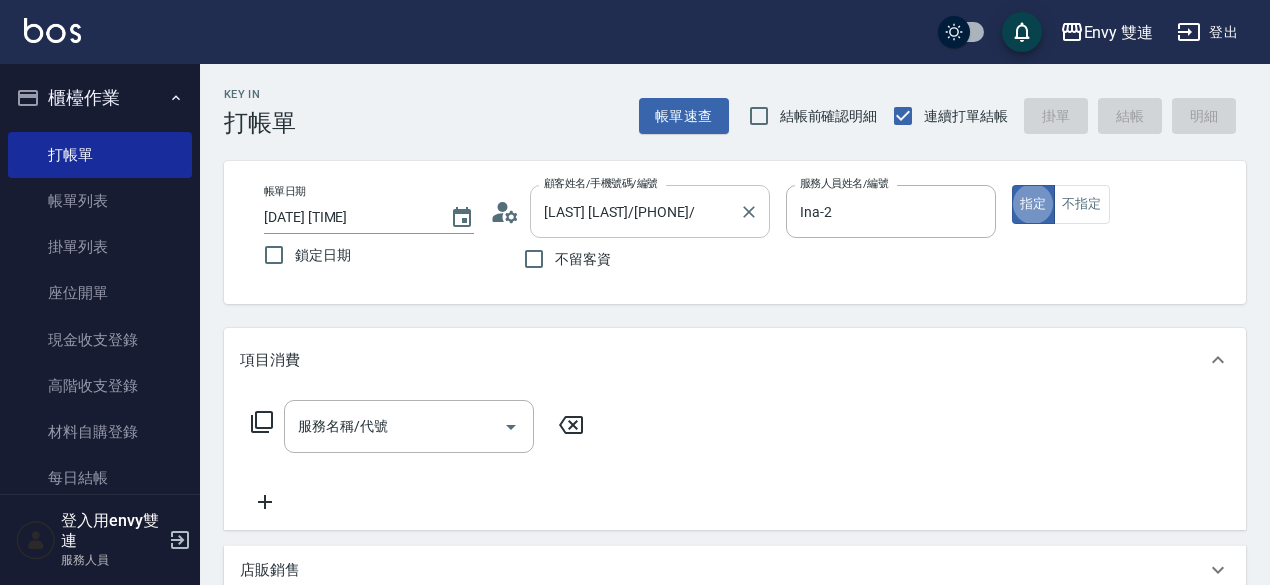 type on "true" 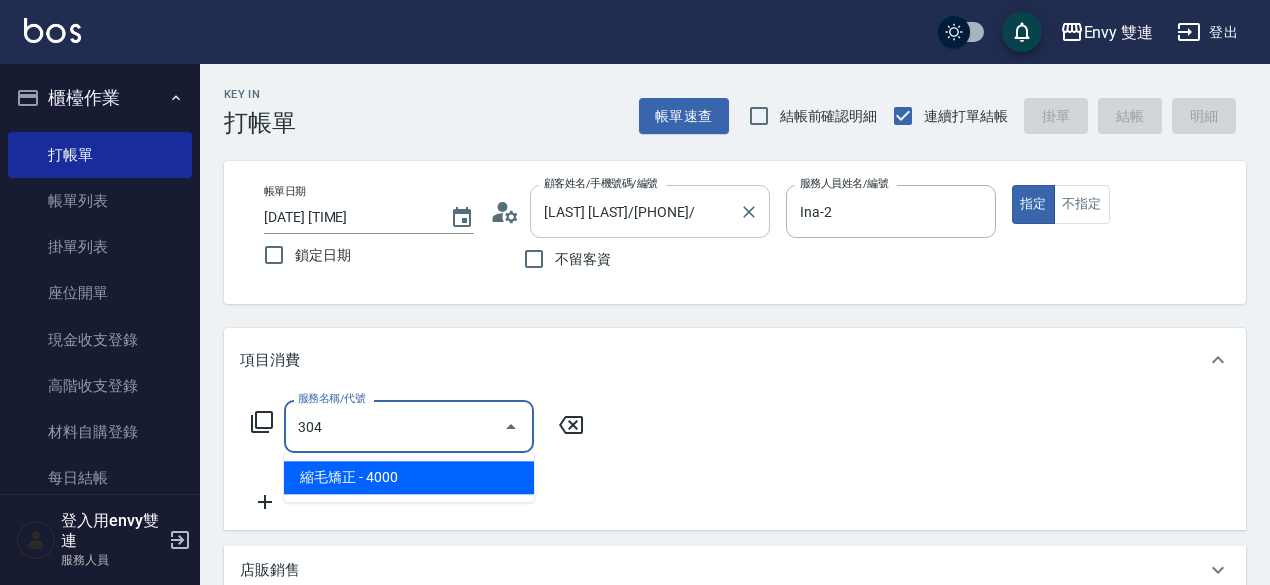 type on "縮毛矯正 (304)" 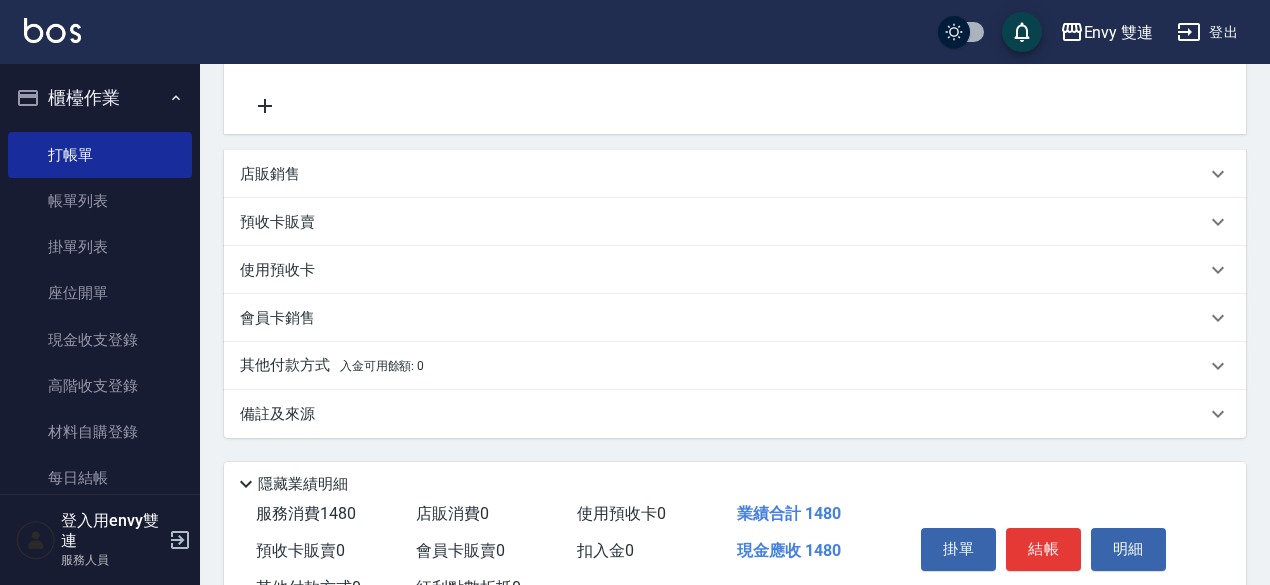 scroll, scrollTop: 398, scrollLeft: 0, axis: vertical 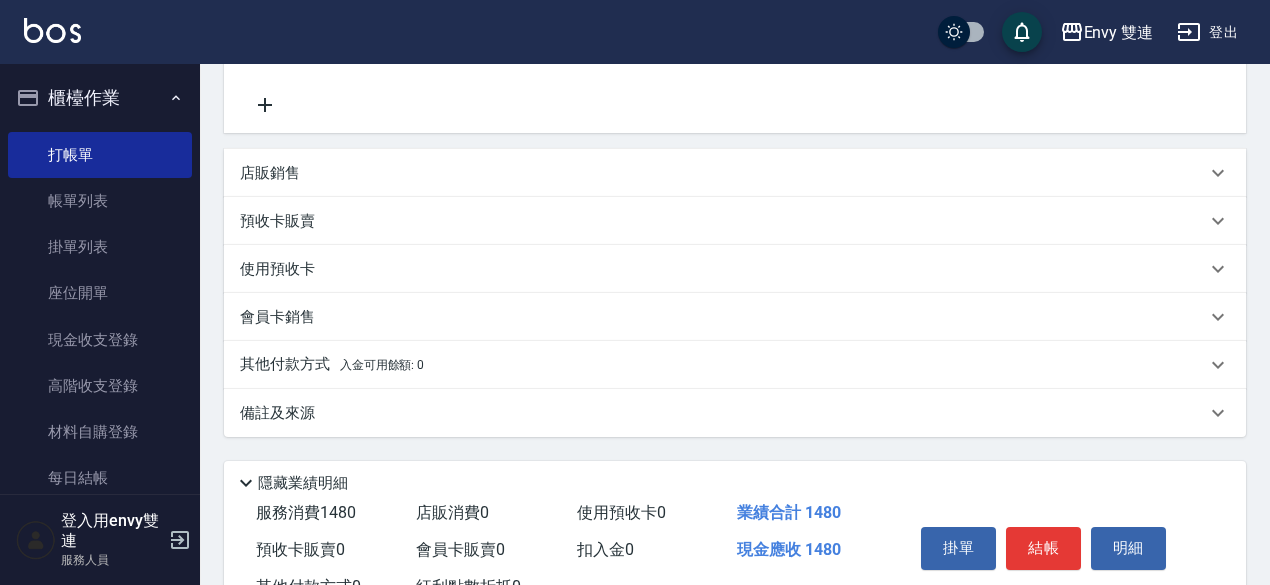 type on "1480" 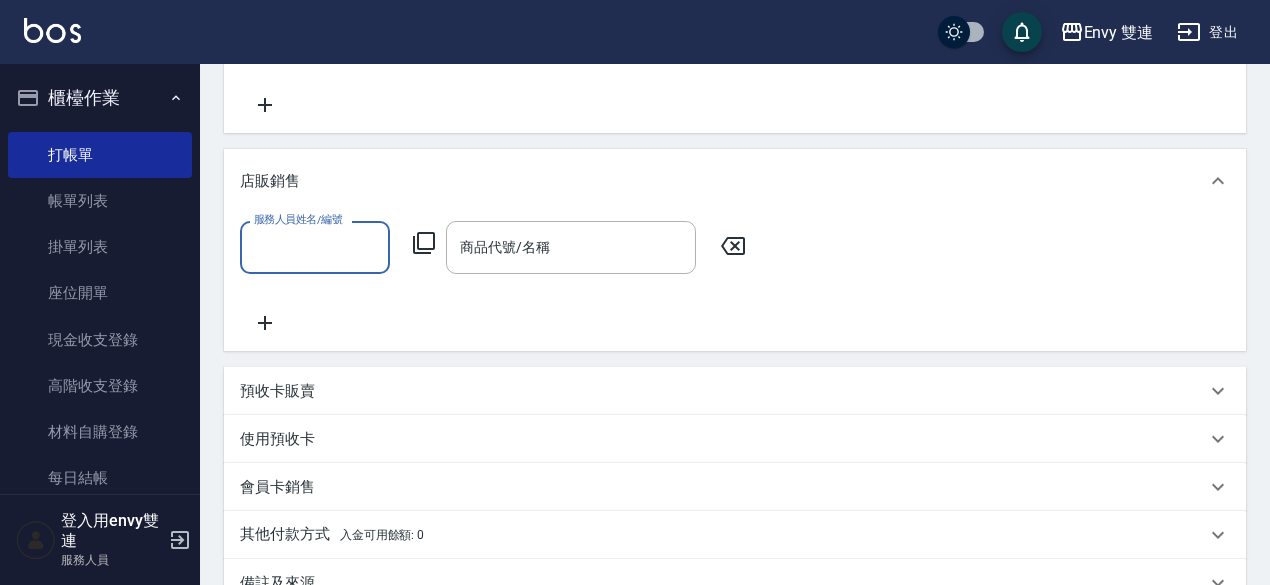 scroll, scrollTop: 0, scrollLeft: 0, axis: both 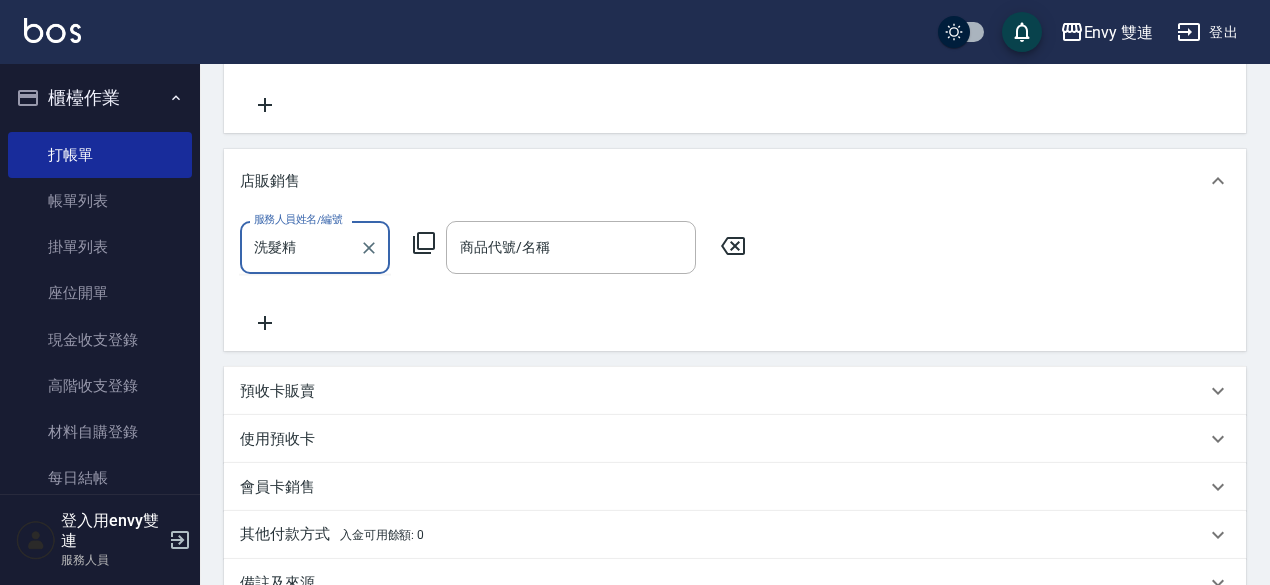 type on "洗髮精" 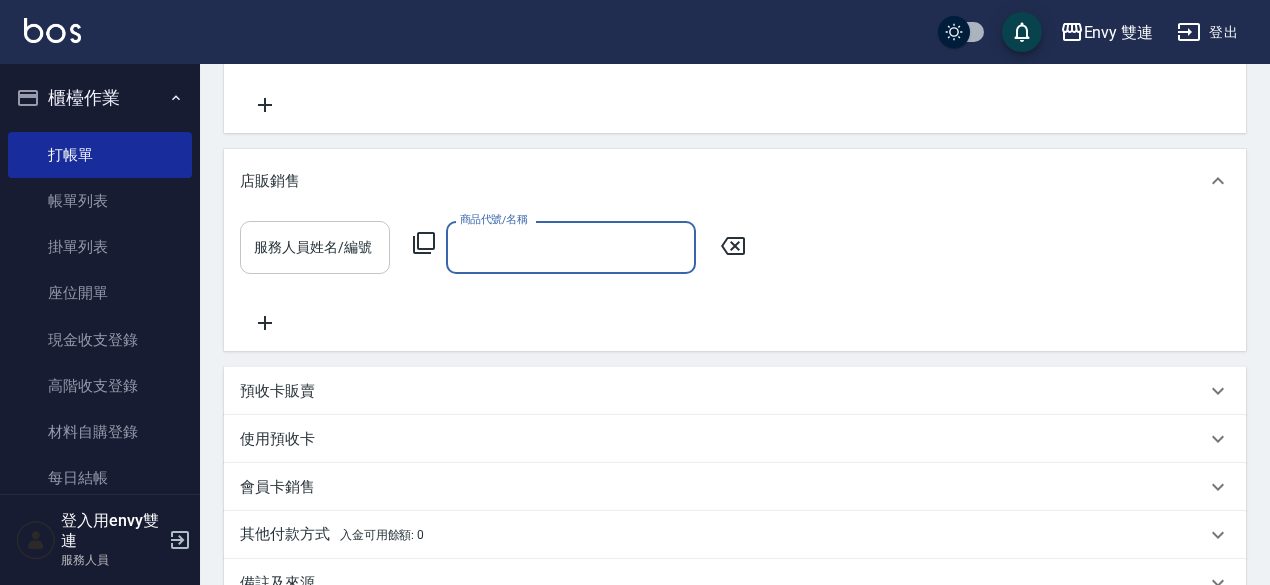 click on "服務人員姓名/編號" at bounding box center (315, 247) 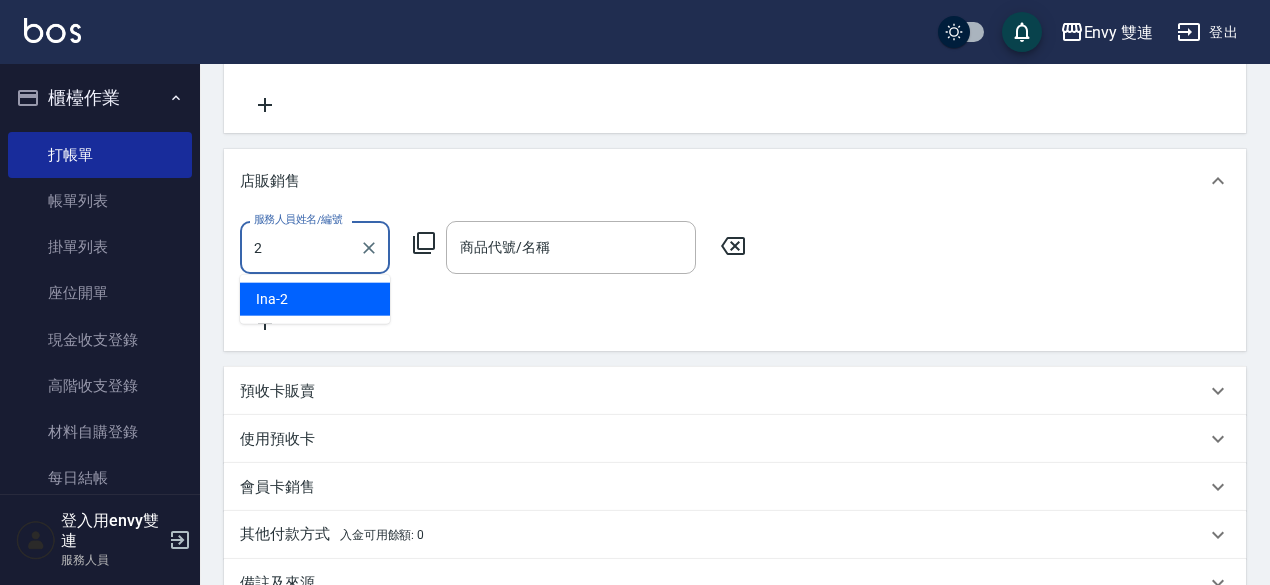 type on "Ina-2" 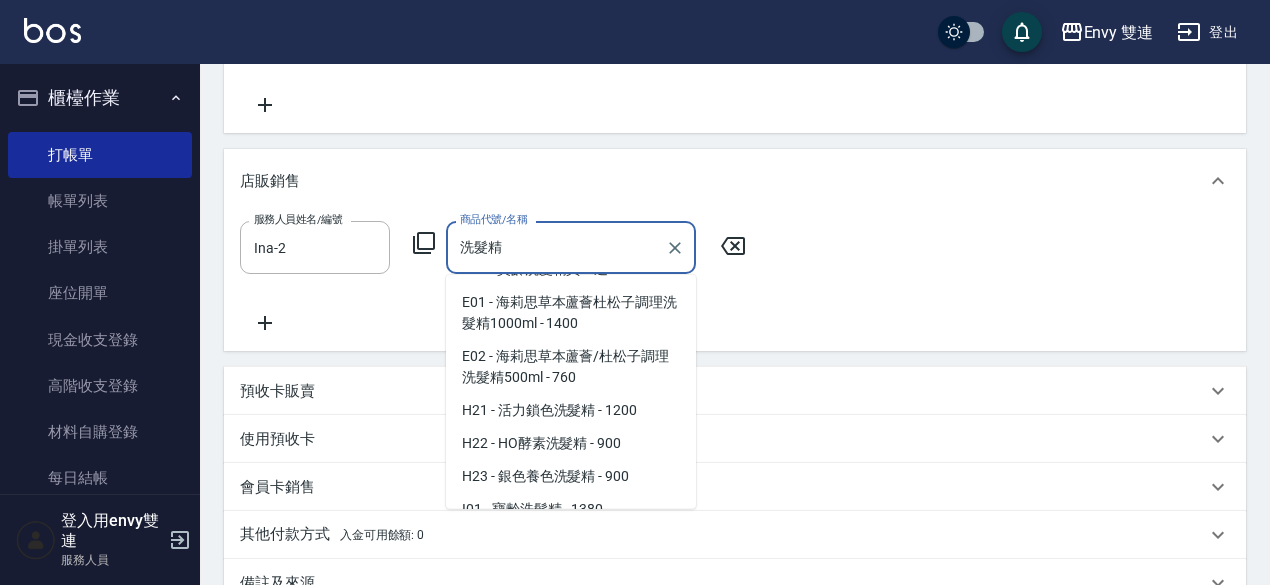 scroll, scrollTop: 175, scrollLeft: 0, axis: vertical 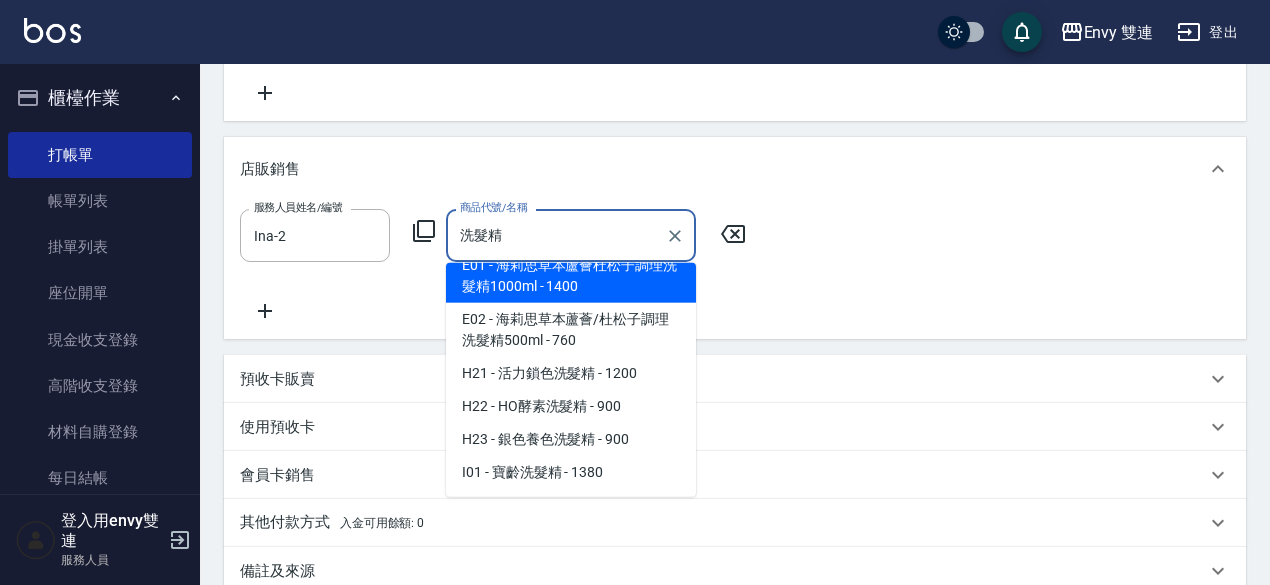 click on "洗髮精" at bounding box center (556, 235) 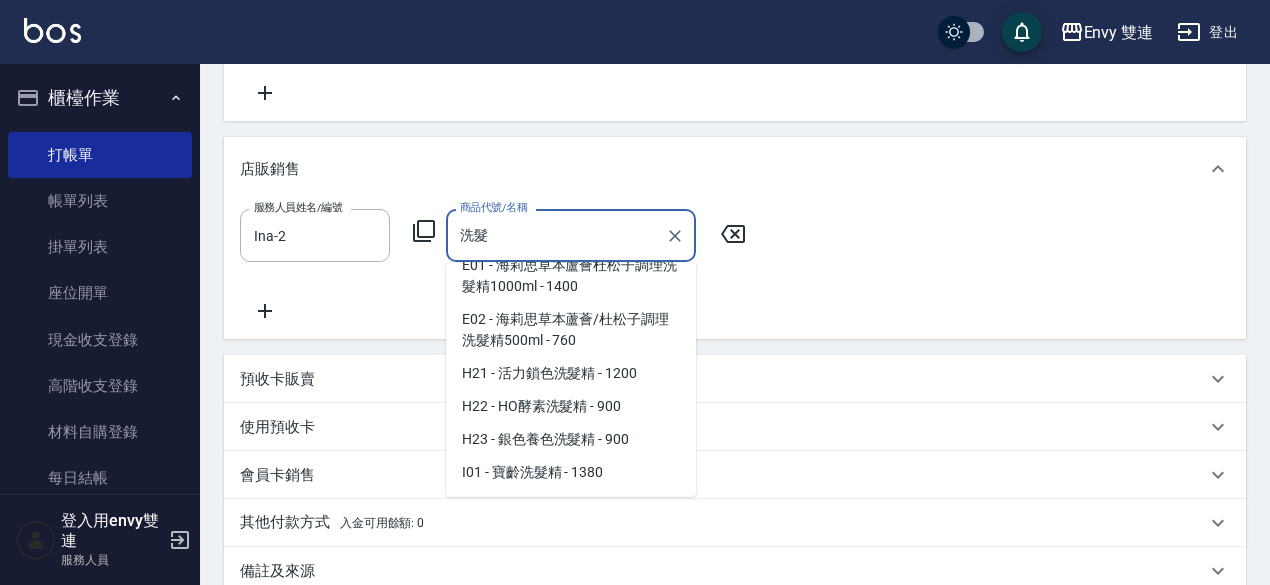 scroll, scrollTop: 8, scrollLeft: 0, axis: vertical 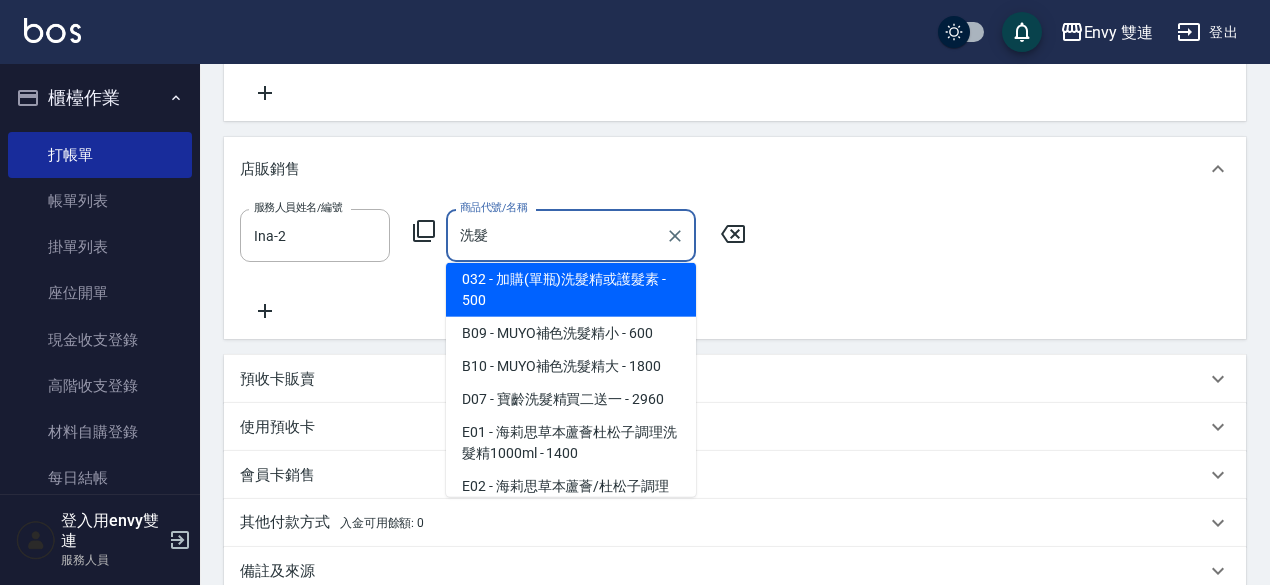 type on "洗" 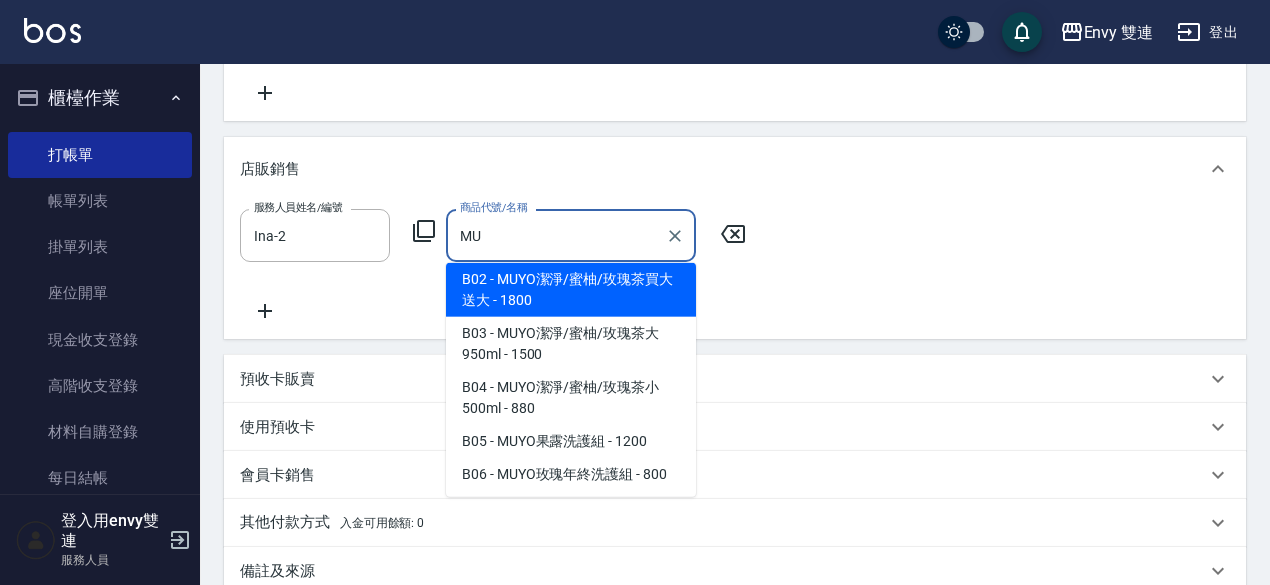 click on "B02 - MUYO潔淨/蜜柚/玫瑰茶買大送大 - 1800" at bounding box center (571, 290) 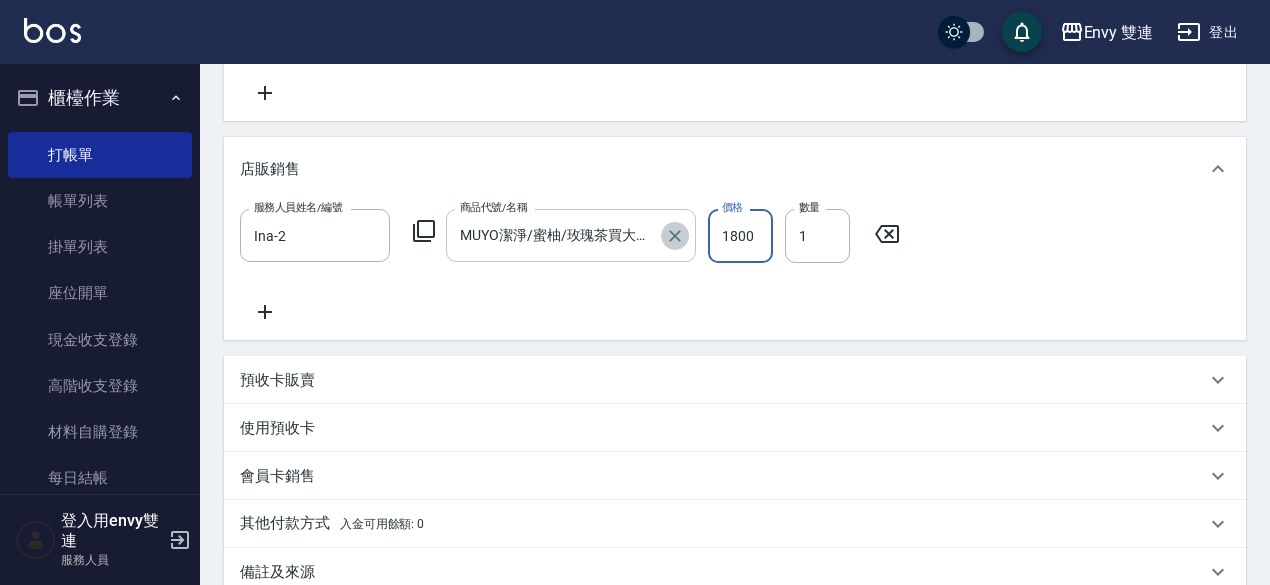 click 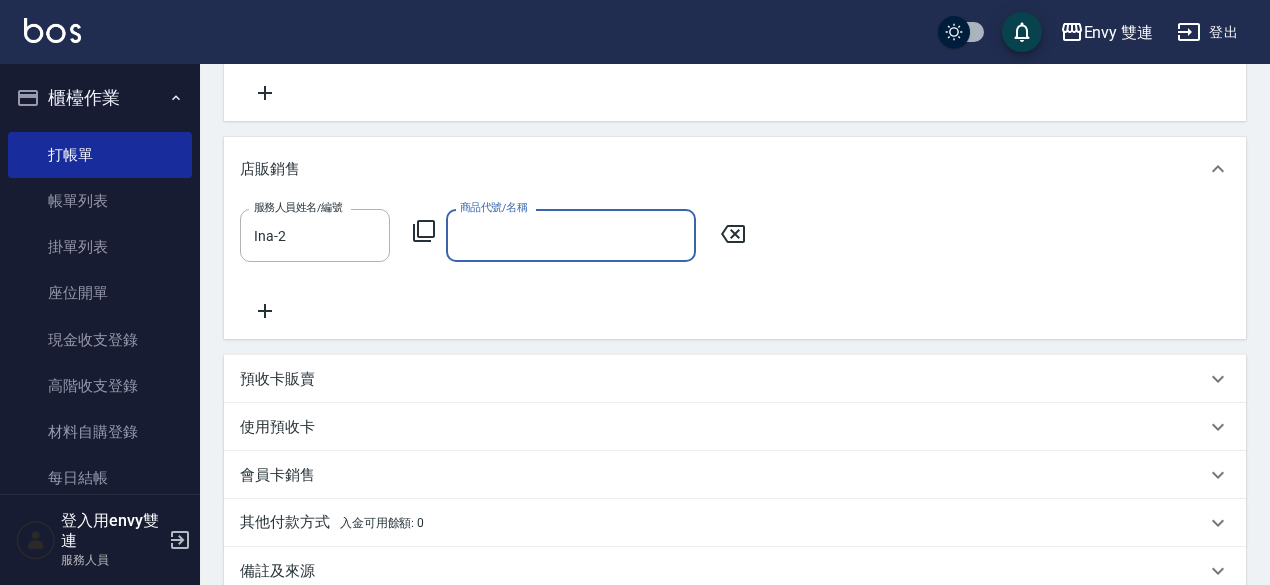 scroll, scrollTop: 0, scrollLeft: 0, axis: both 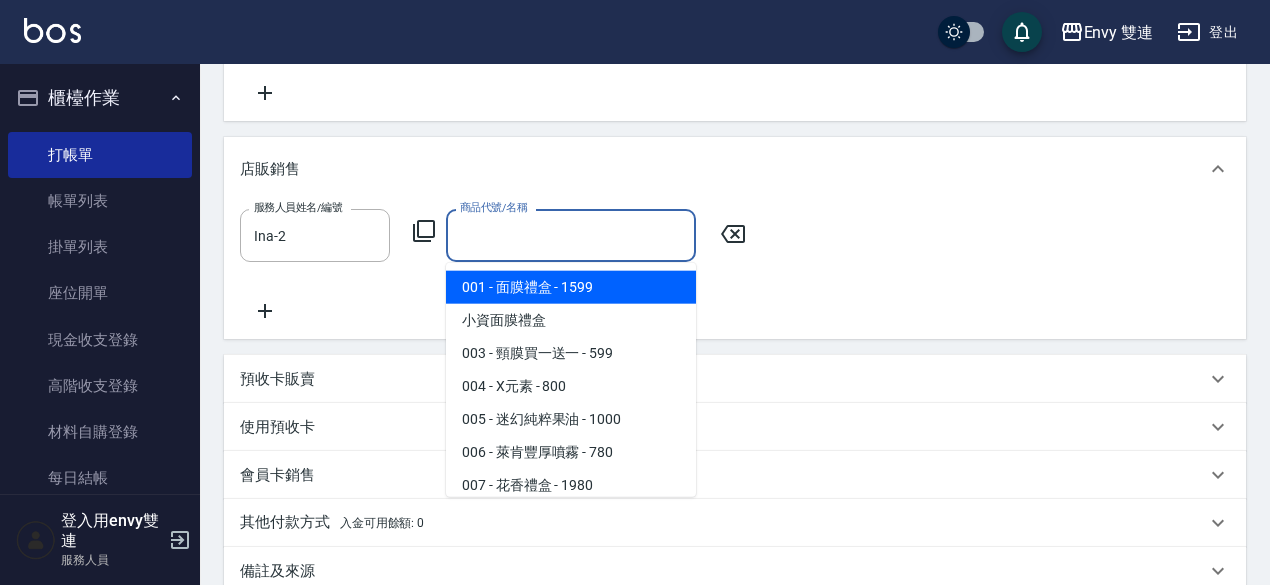 click on "商品代號/名稱" at bounding box center [571, 235] 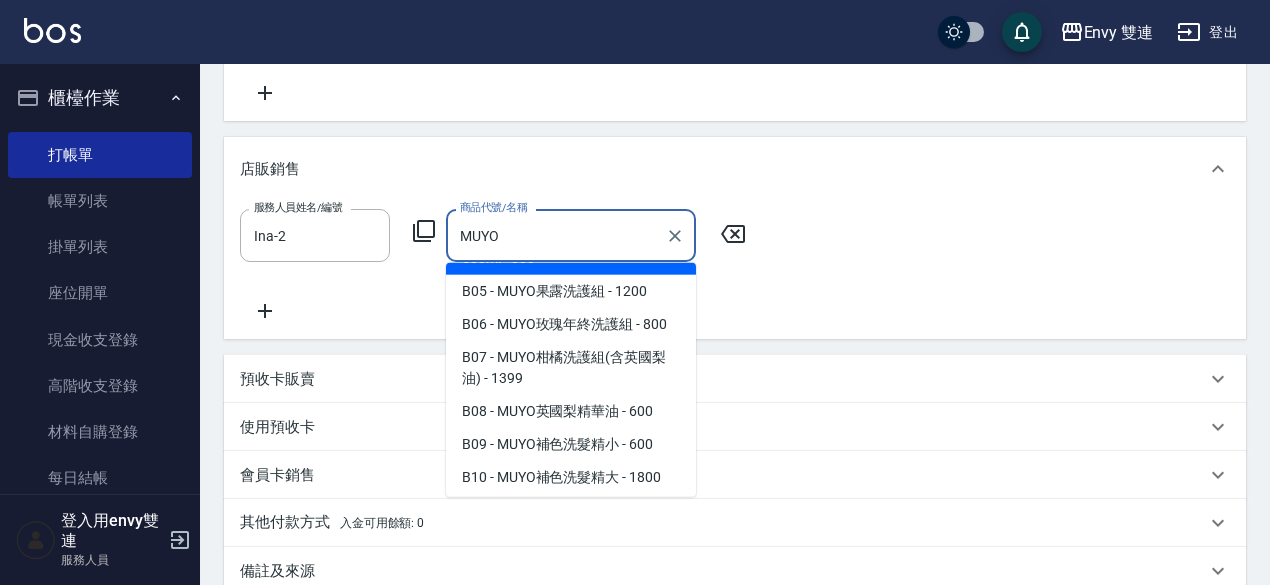 scroll, scrollTop: 0, scrollLeft: 0, axis: both 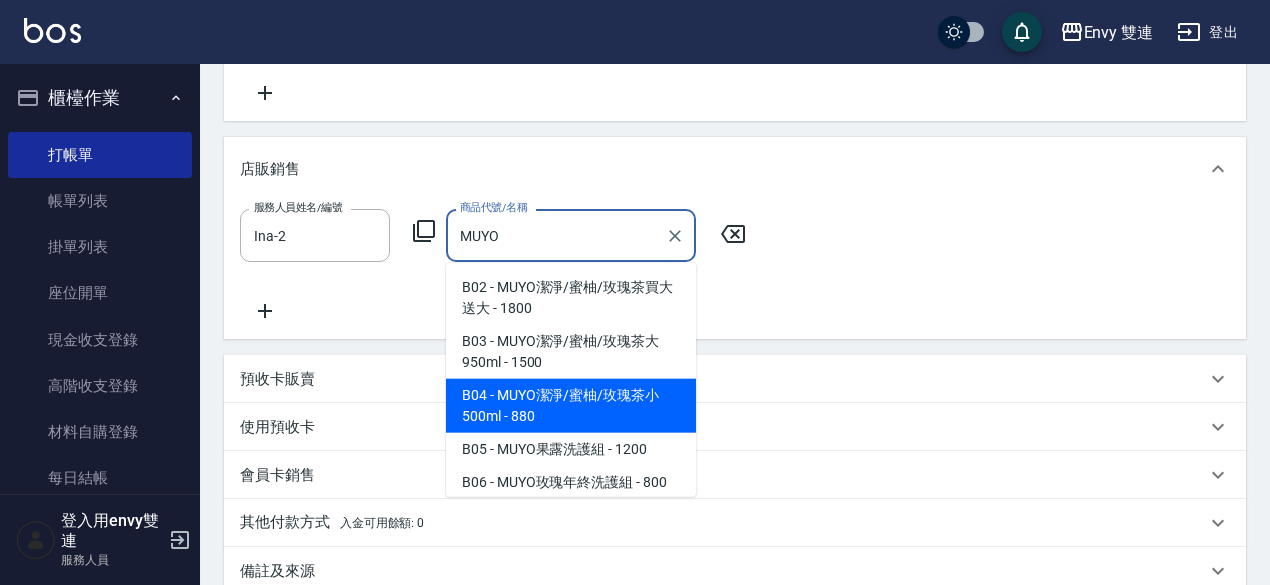 click on "B04 - MUYO潔淨/蜜柚/玫瑰茶小500ml - 880" at bounding box center (571, 406) 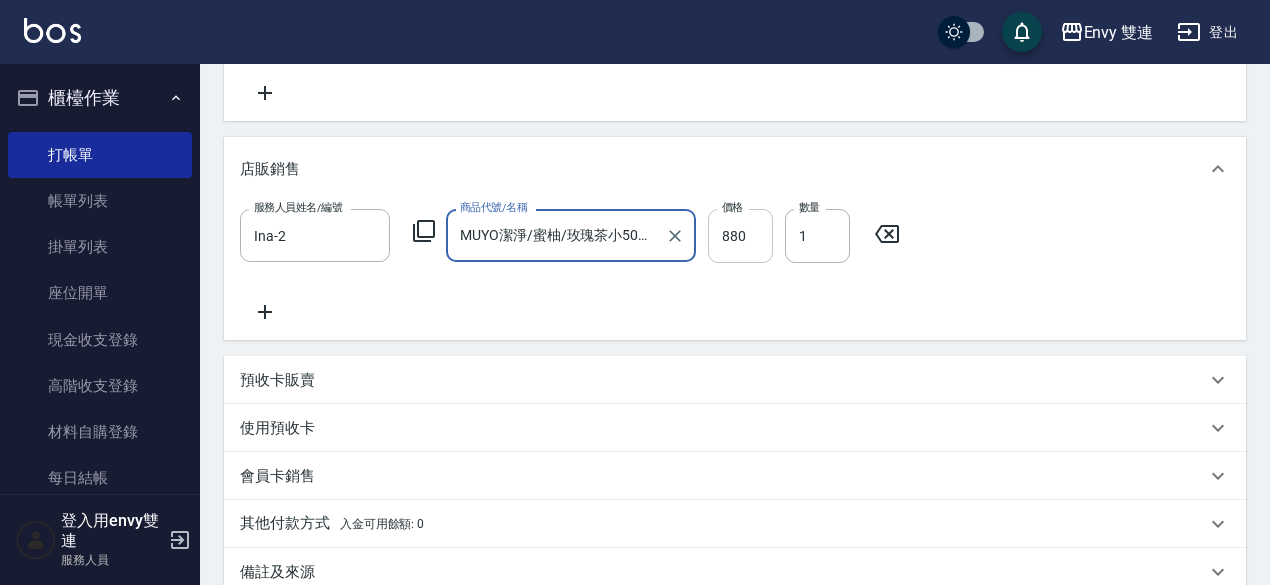 type on "MUYO潔淨/蜜柚/玫瑰茶小500ml" 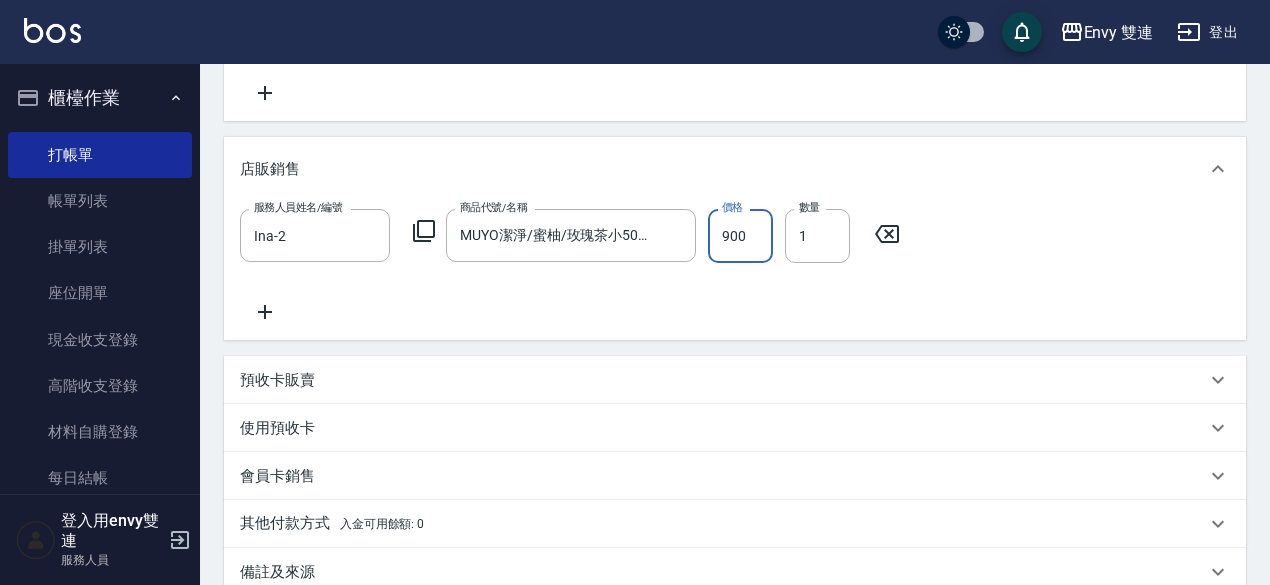 type on "900" 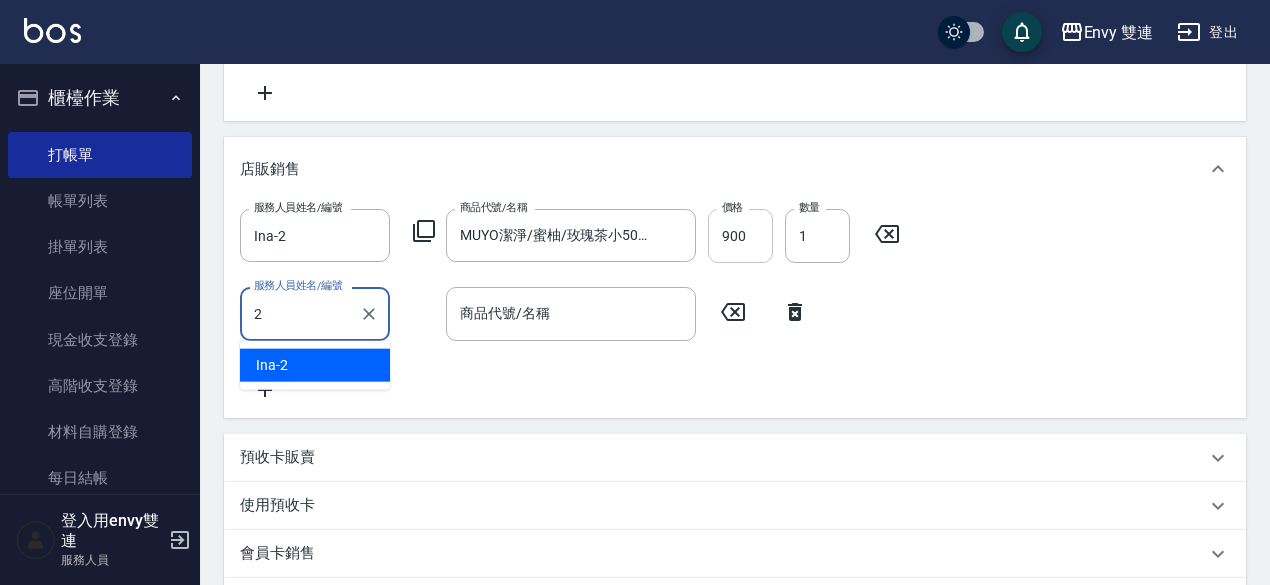 type on "Ina-2" 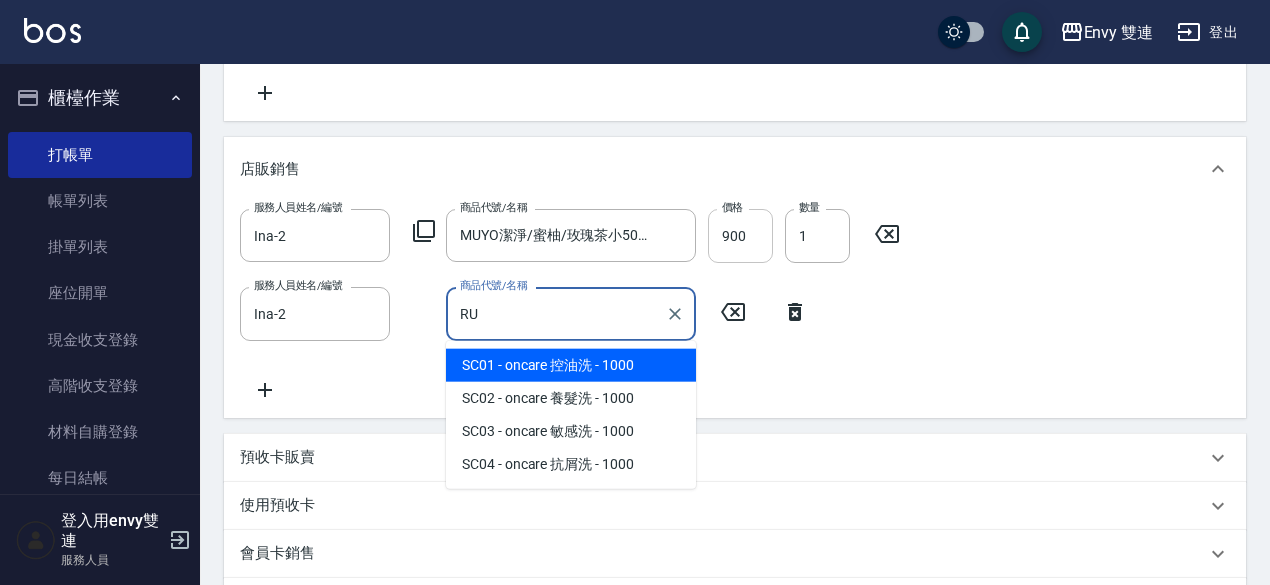type on "R" 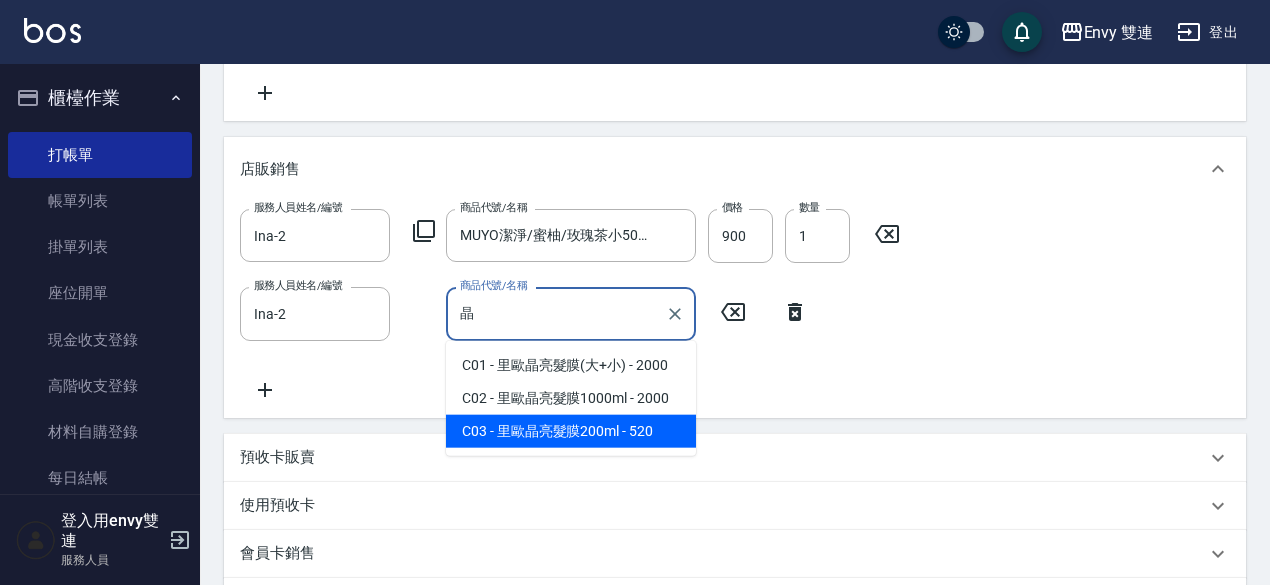 click on "C03 - 里歐晶亮髮膜200ml - 520" at bounding box center (571, 431) 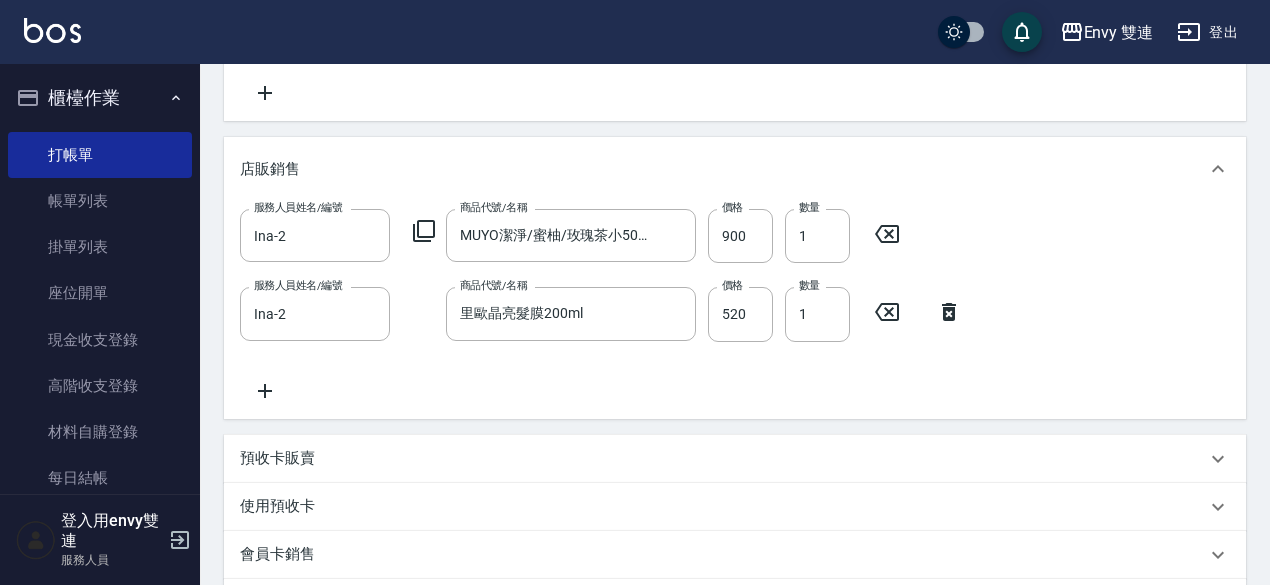 click on "服務人員姓名/編號 Ina-2 服務人員姓名/編號 商品代號/名稱 MUYO潔淨/蜜柚/玫瑰茶小500ml 商品代號/名稱 價格 900 價格 數量 1 數量 服務人員姓名/編號 Ina-2 服務人員姓名/編號 商品代號/名稱 里歐晶亮髮膜200ml 商品代號/名稱 價格 520 價格 數量 1 數量" at bounding box center (735, 305) 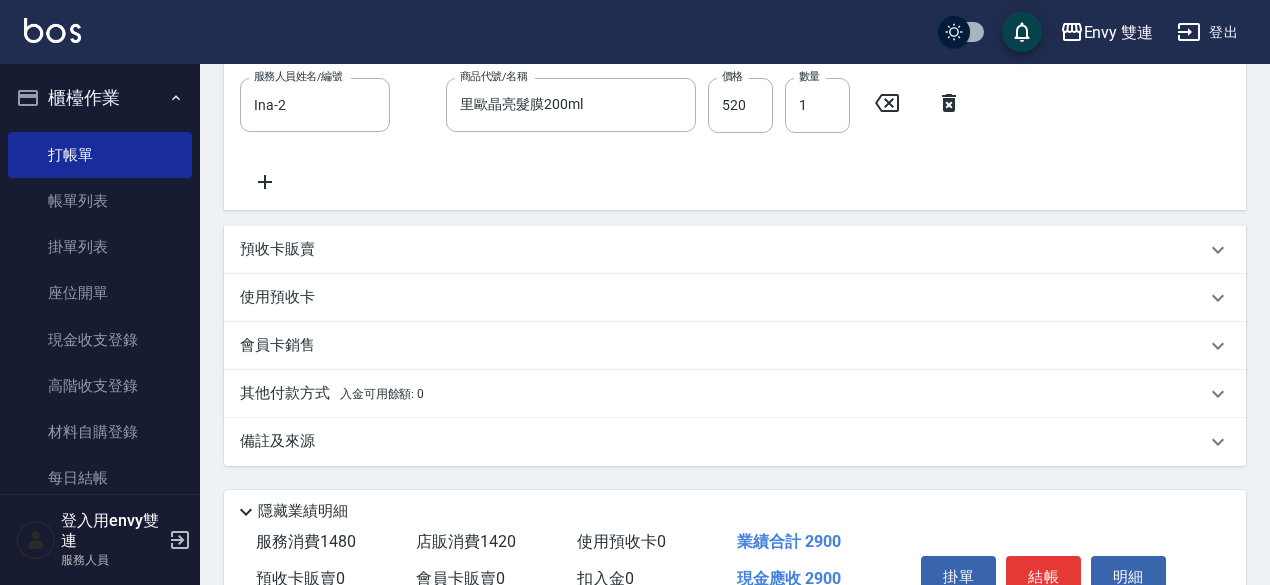 scroll, scrollTop: 723, scrollLeft: 0, axis: vertical 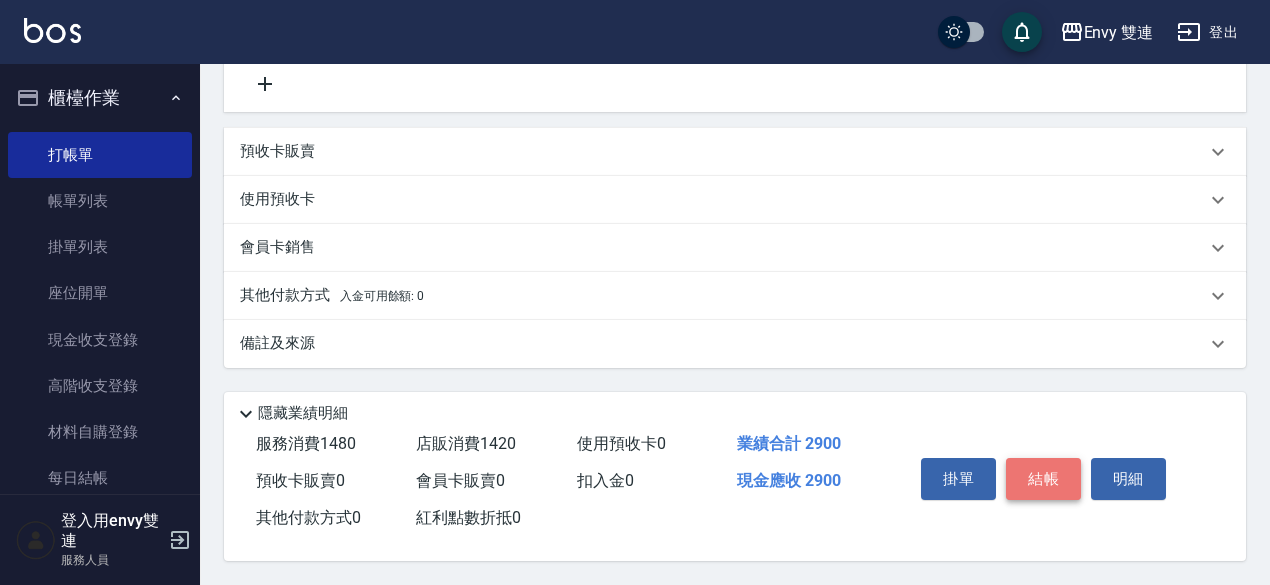 click on "結帳" at bounding box center (1043, 479) 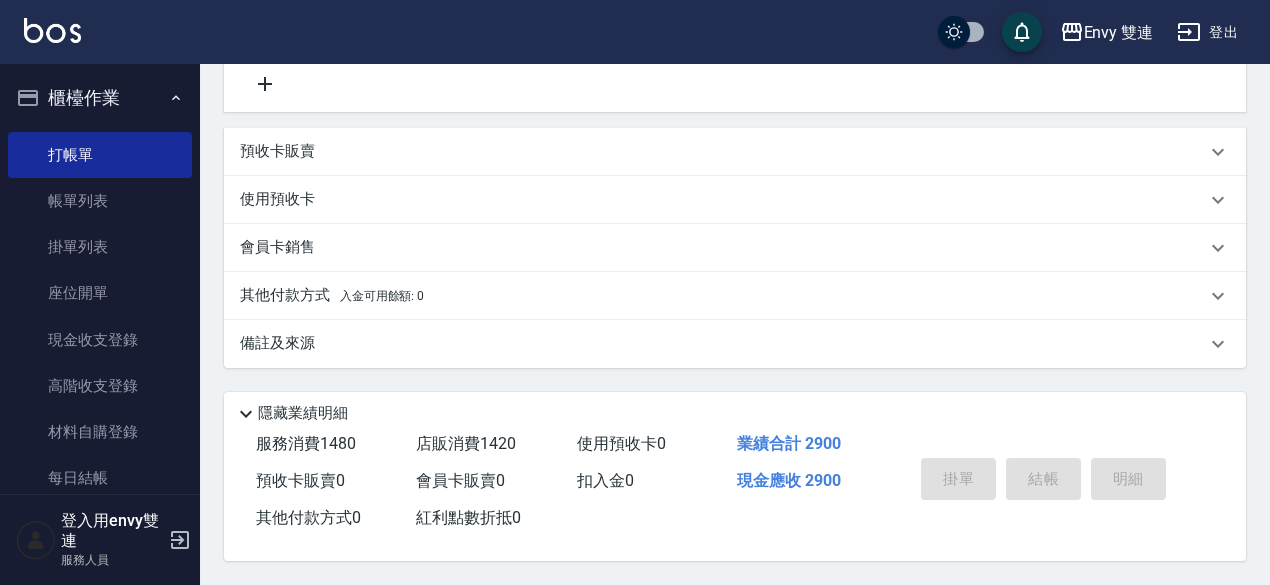 type on "[DATETIME]" 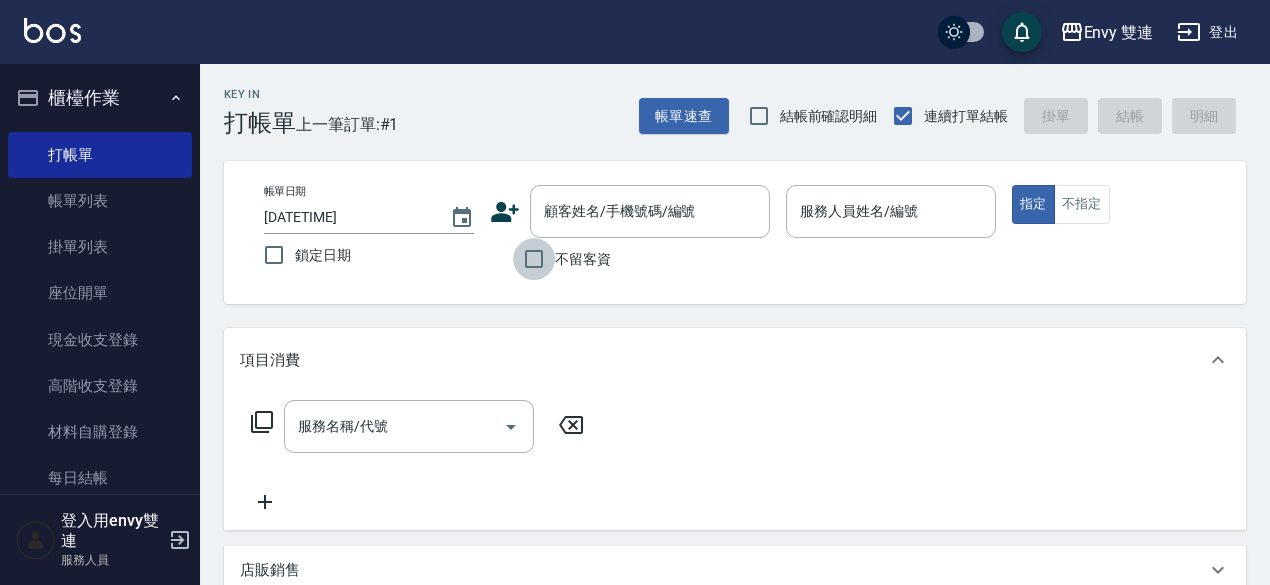 click on "不留客資" at bounding box center [534, 259] 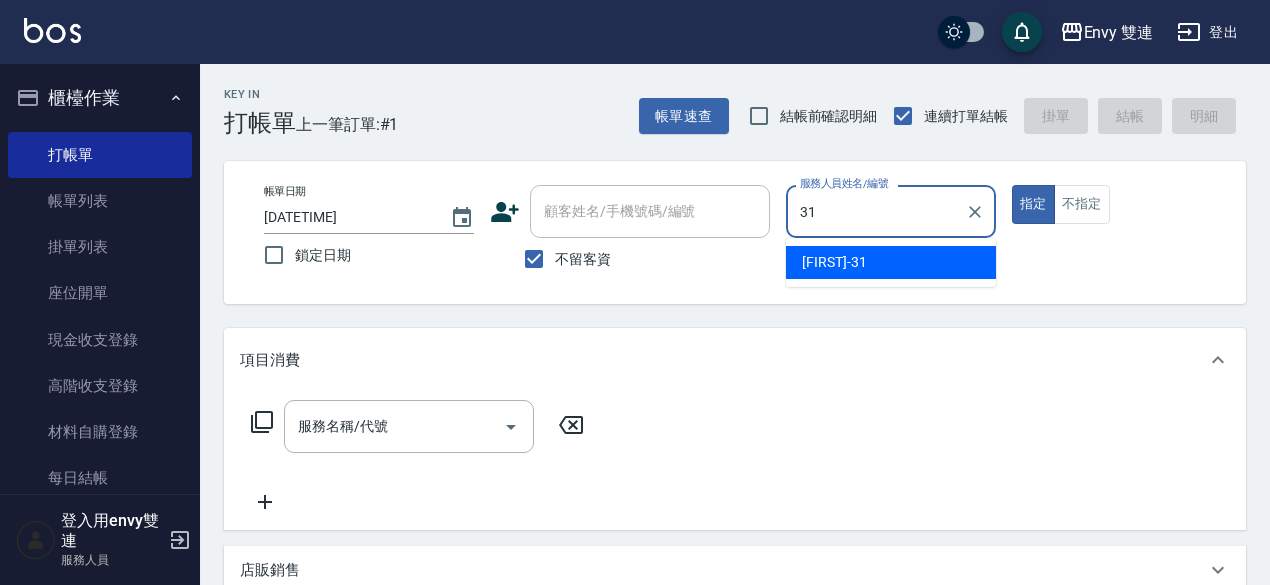 type on "Lina-31" 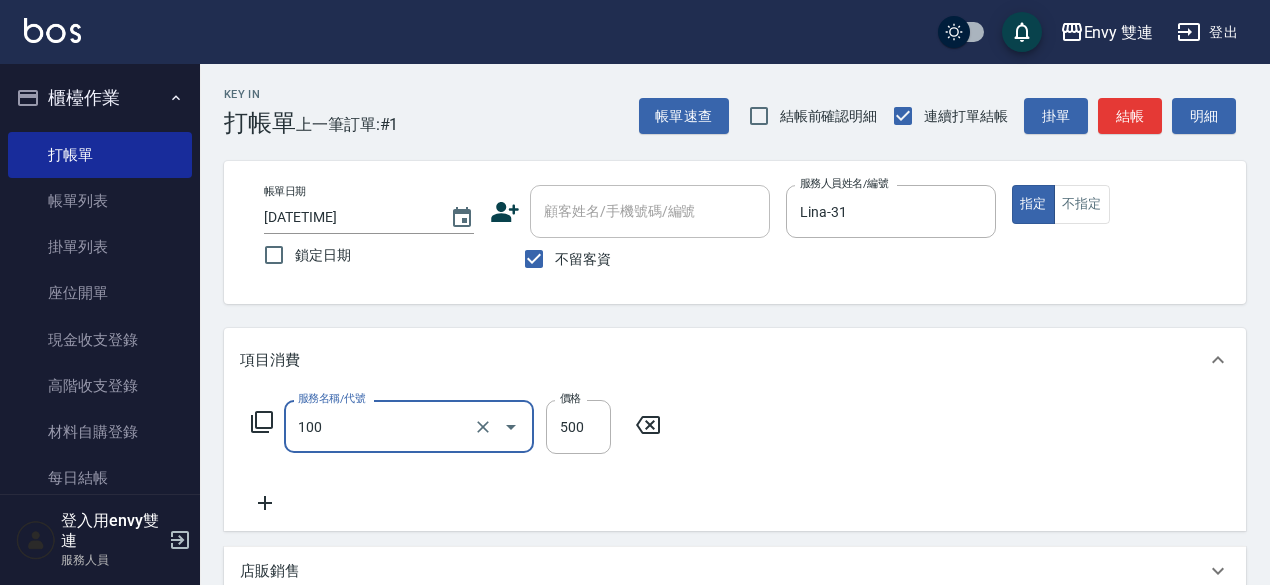type on "洗＋剪(100)" 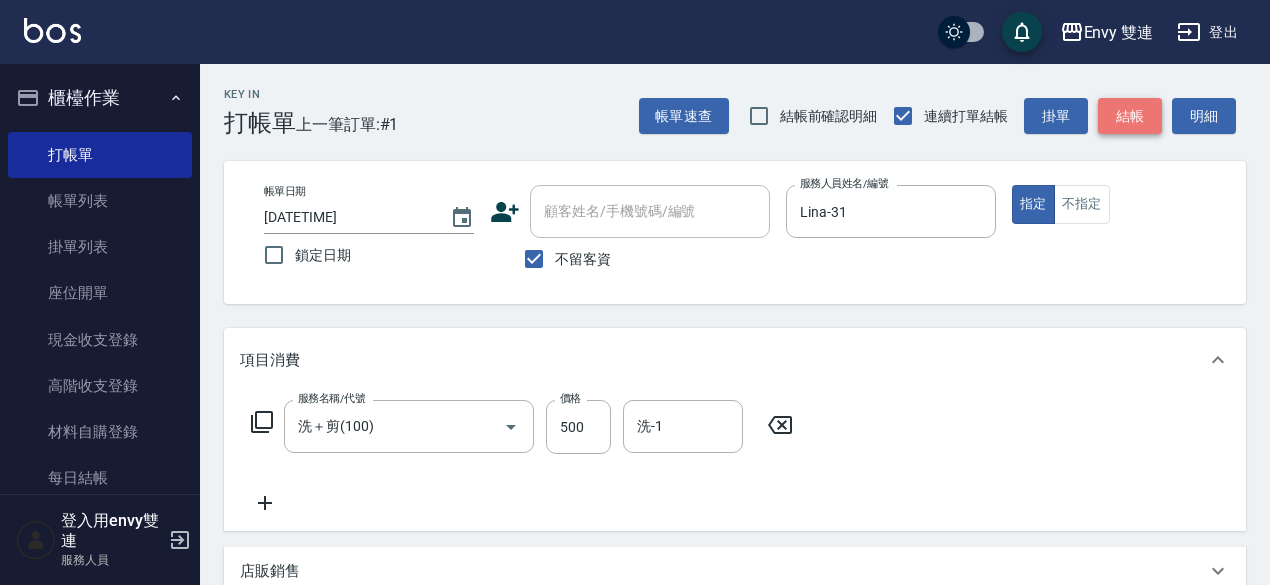 click on "結帳" at bounding box center (1130, 116) 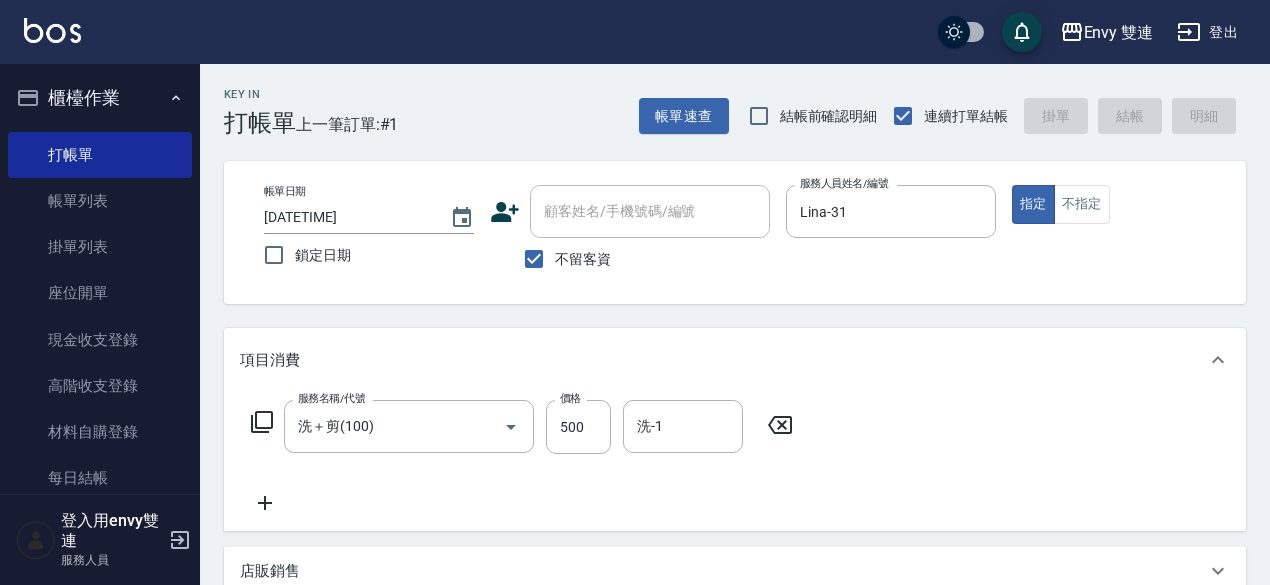 type 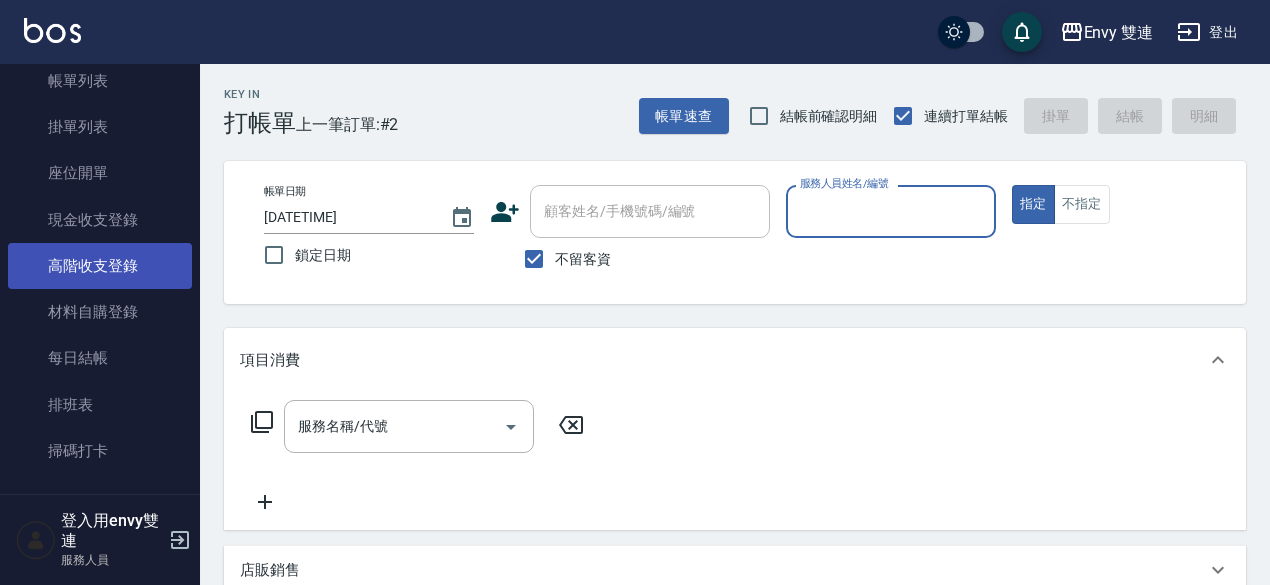 scroll, scrollTop: 0, scrollLeft: 0, axis: both 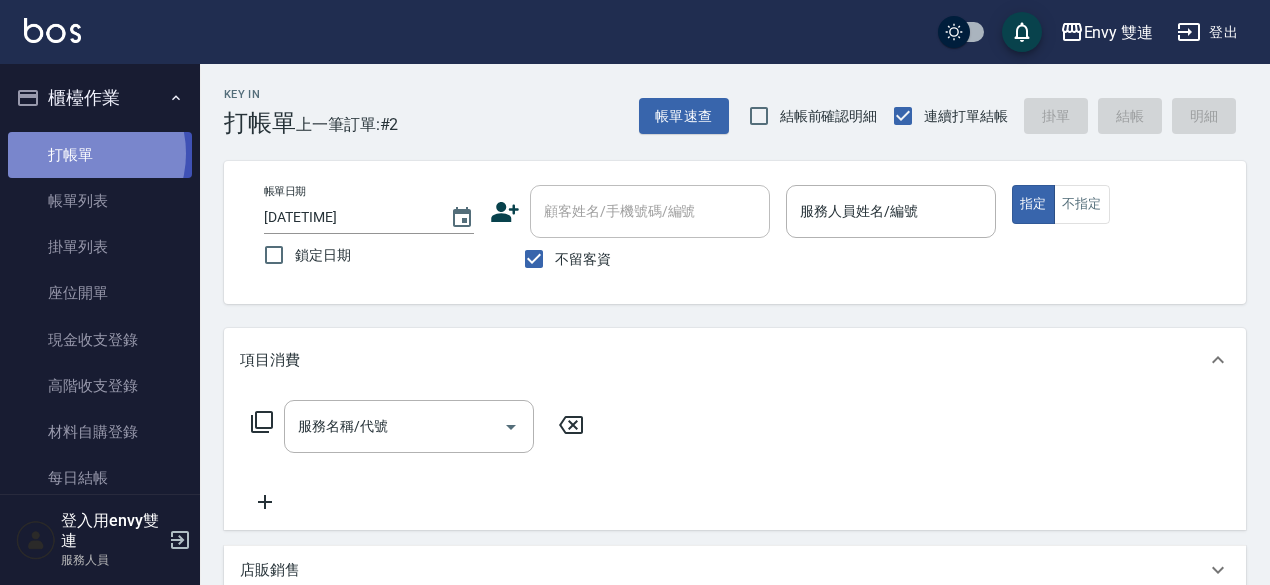 click on "打帳單" at bounding box center (100, 155) 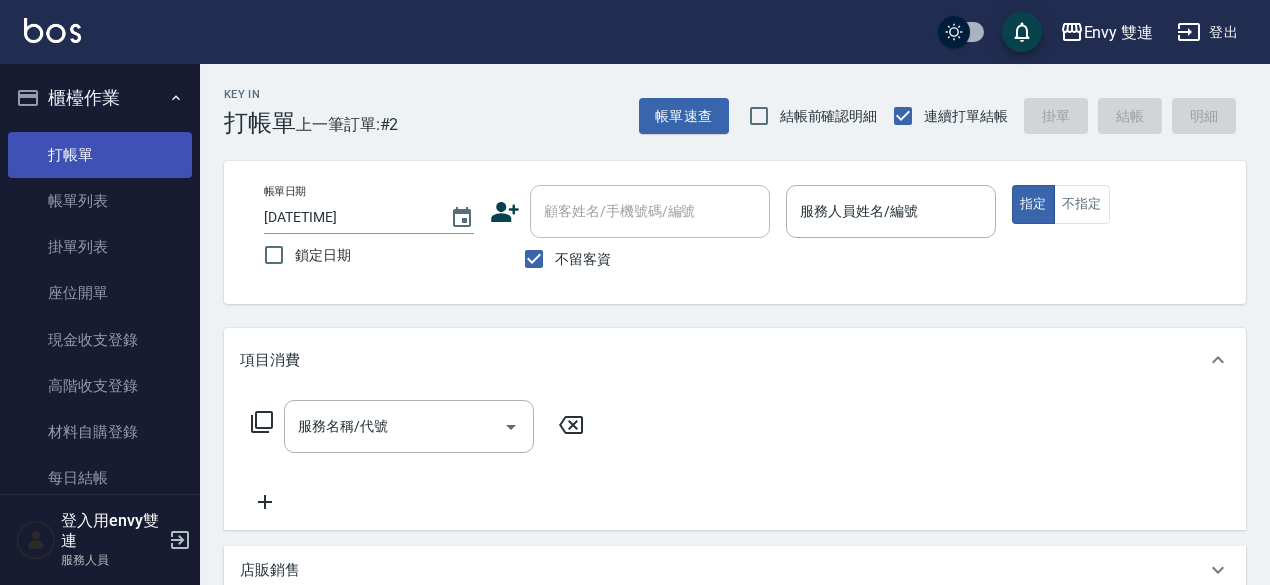 click on "打帳單" at bounding box center (100, 155) 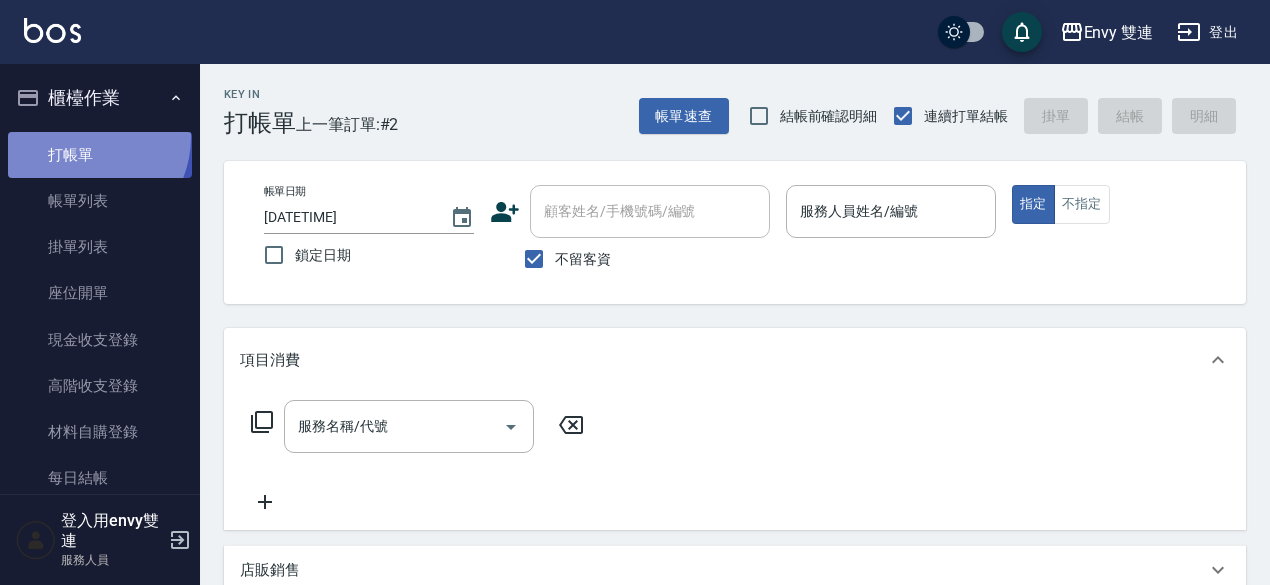 click on "打帳單" at bounding box center [100, 155] 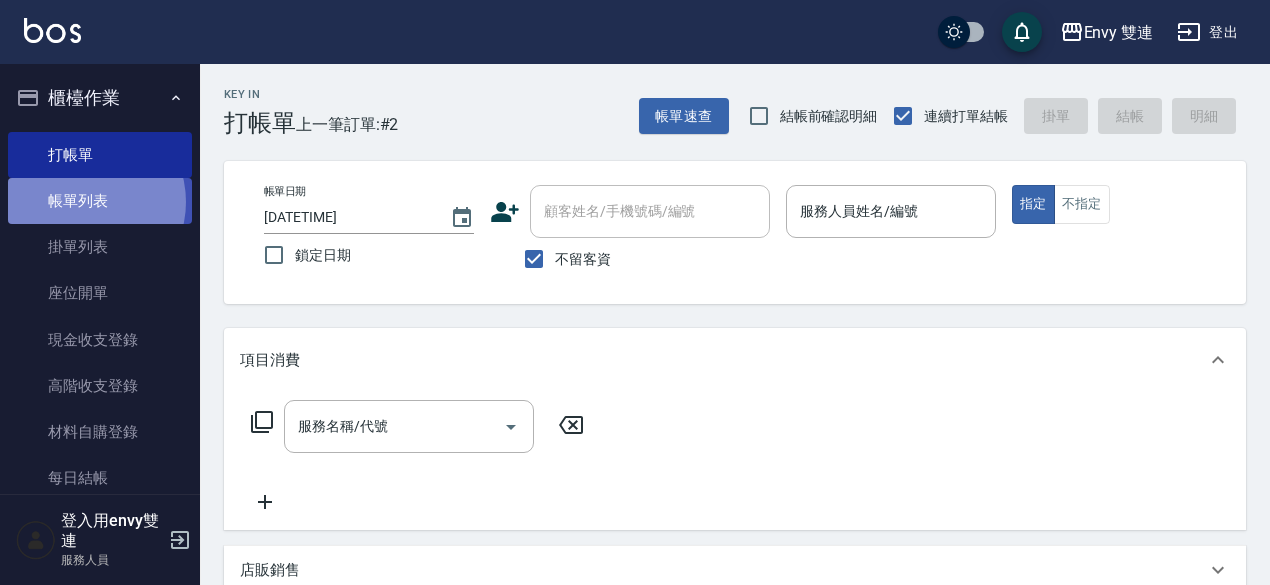click on "帳單列表" at bounding box center [100, 201] 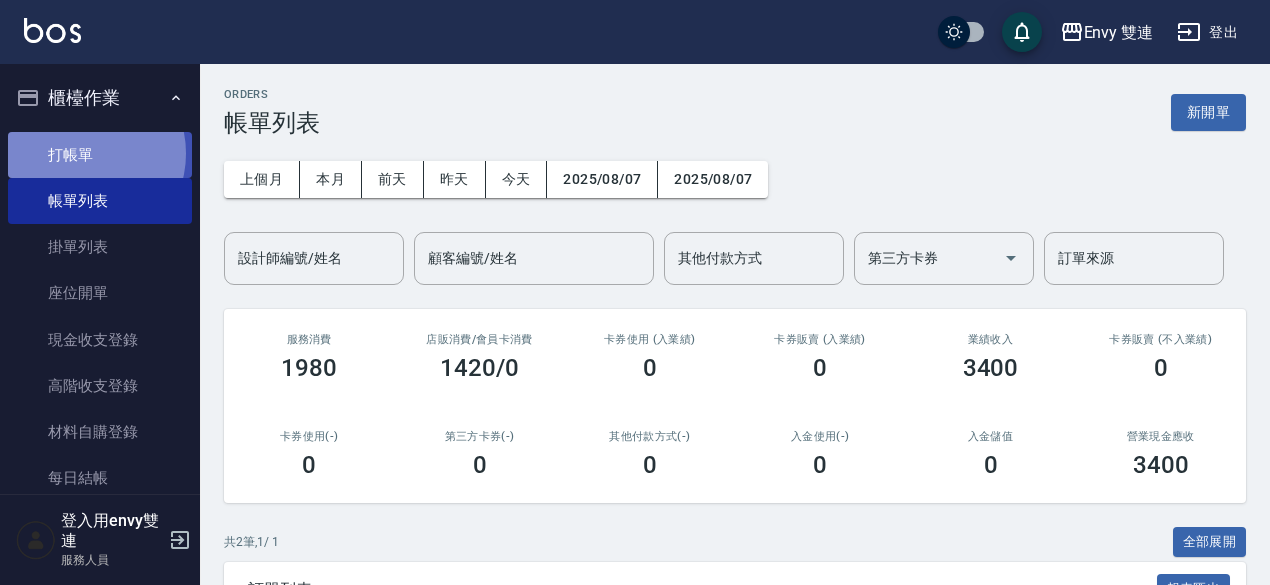 click on "打帳單" at bounding box center [100, 155] 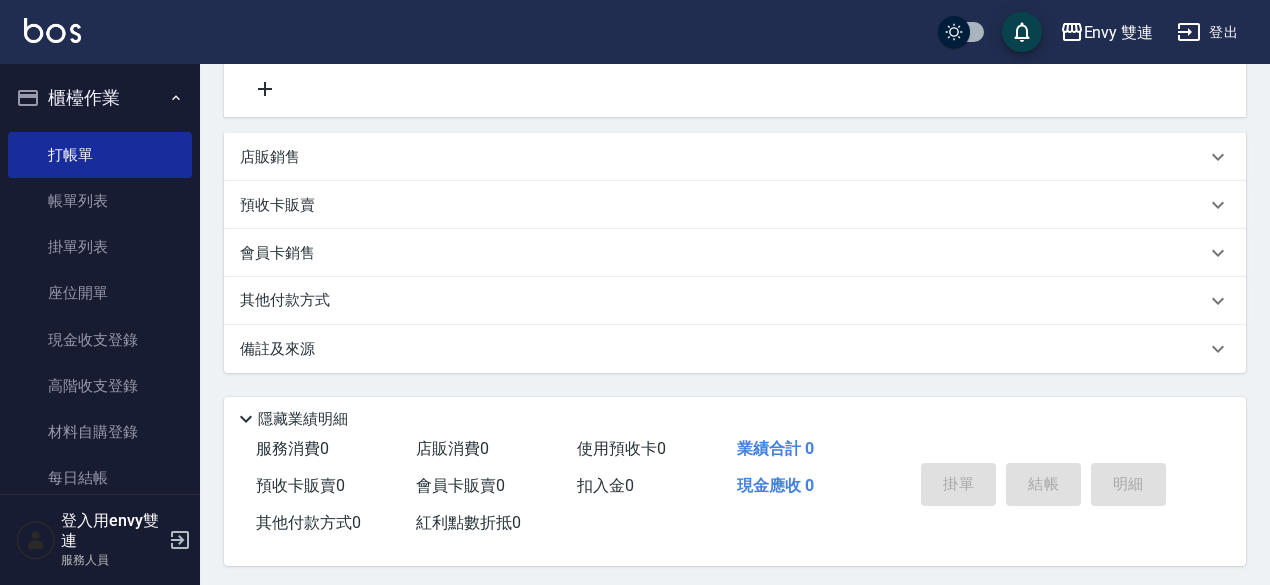 scroll, scrollTop: 0, scrollLeft: 0, axis: both 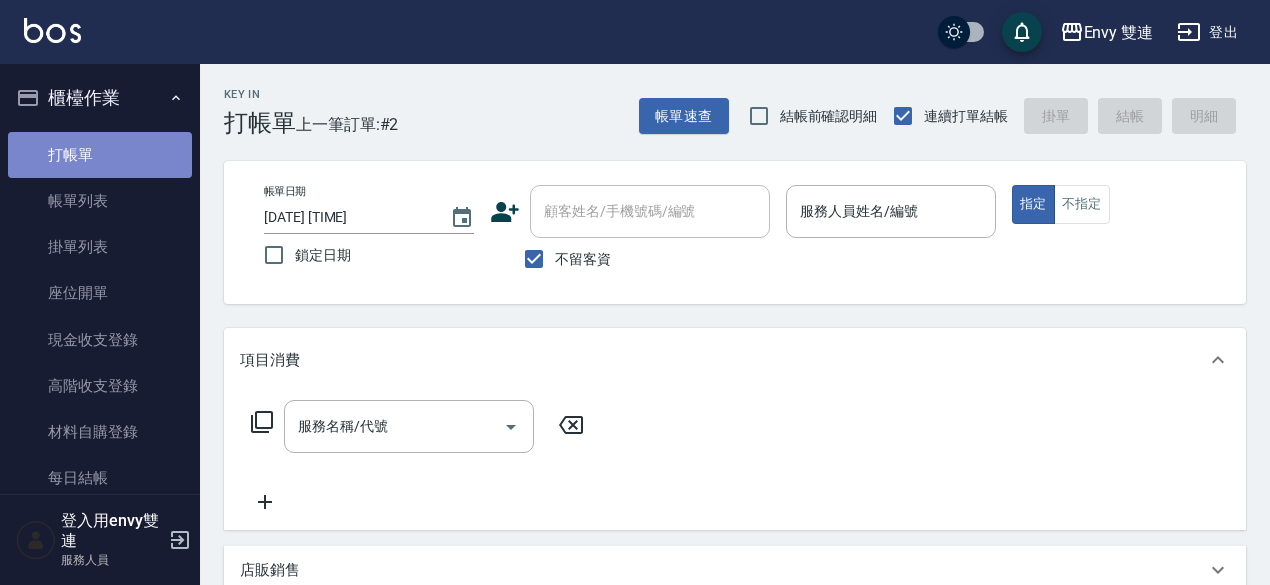 click on "打帳單" at bounding box center (100, 155) 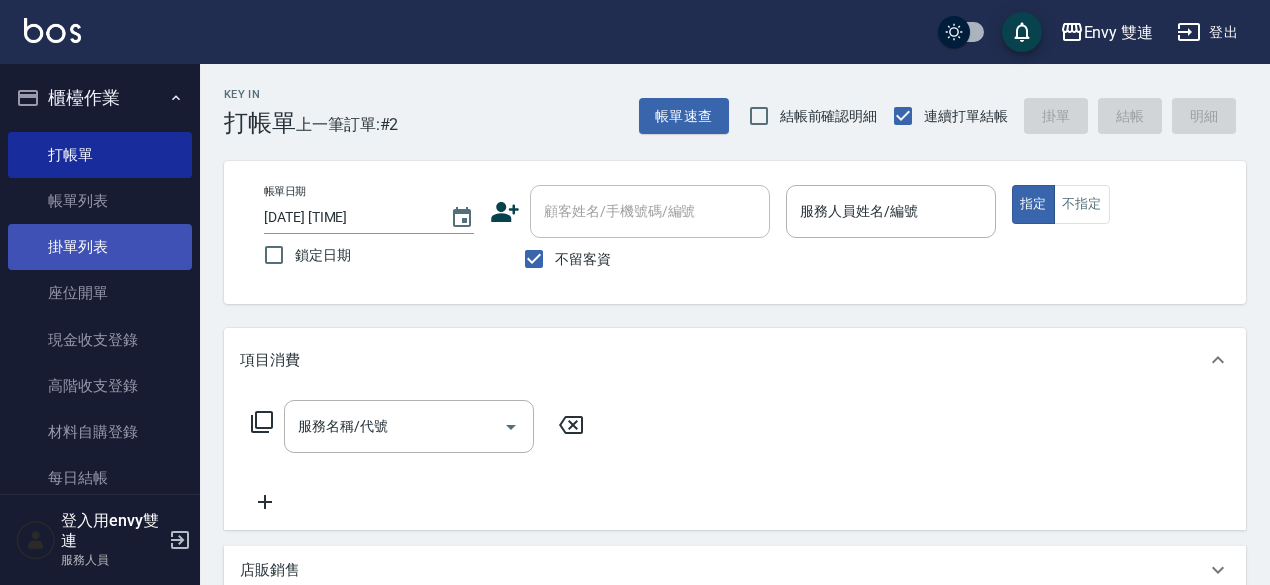 scroll, scrollTop: 50, scrollLeft: 0, axis: vertical 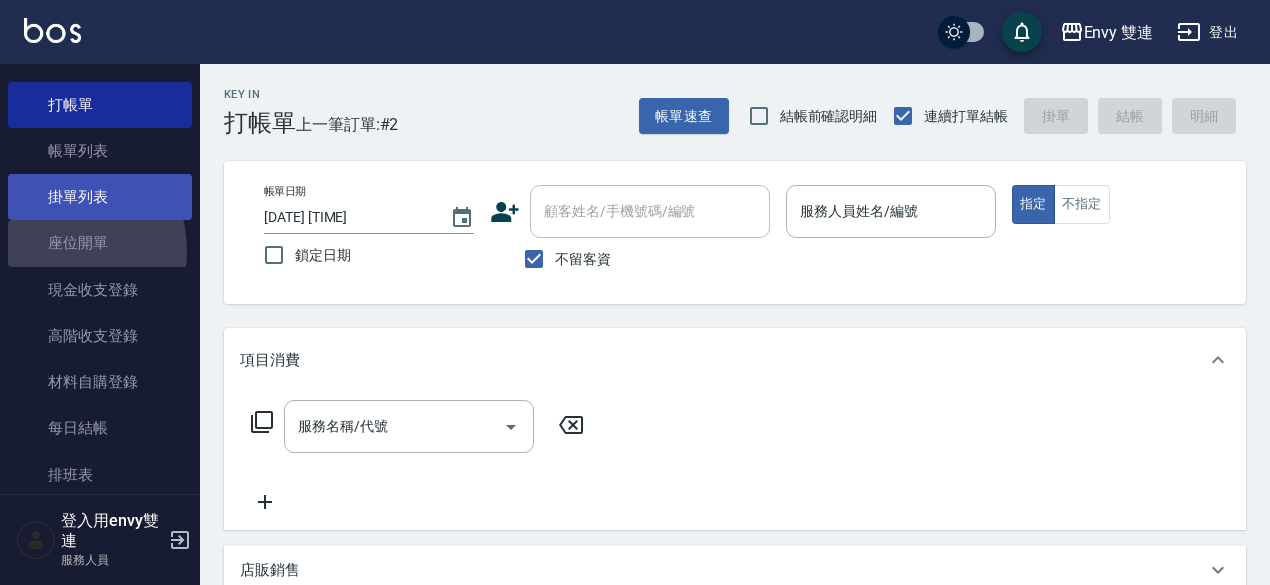 click on "座位開單" at bounding box center (100, 243) 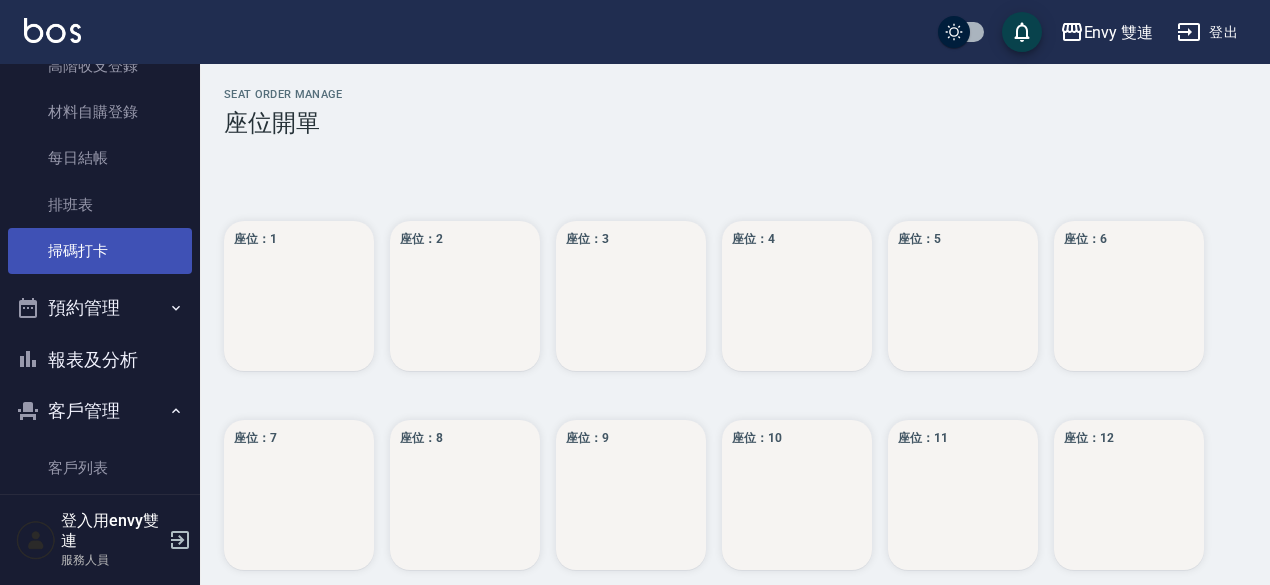 scroll, scrollTop: 321, scrollLeft: 0, axis: vertical 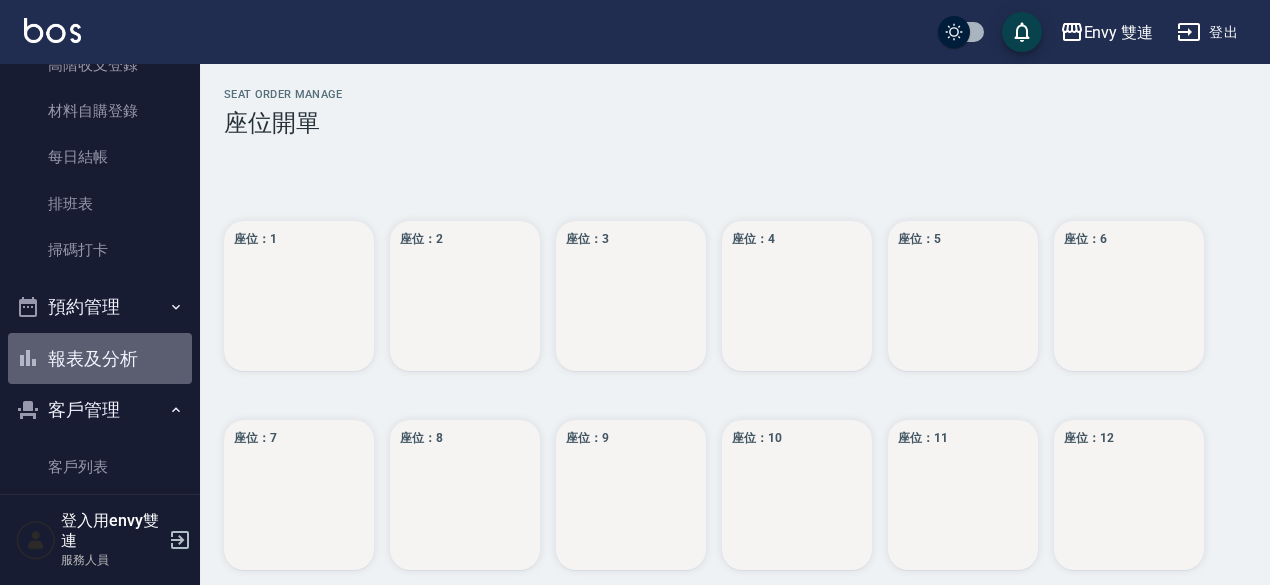 click on "報表及分析" at bounding box center (100, 359) 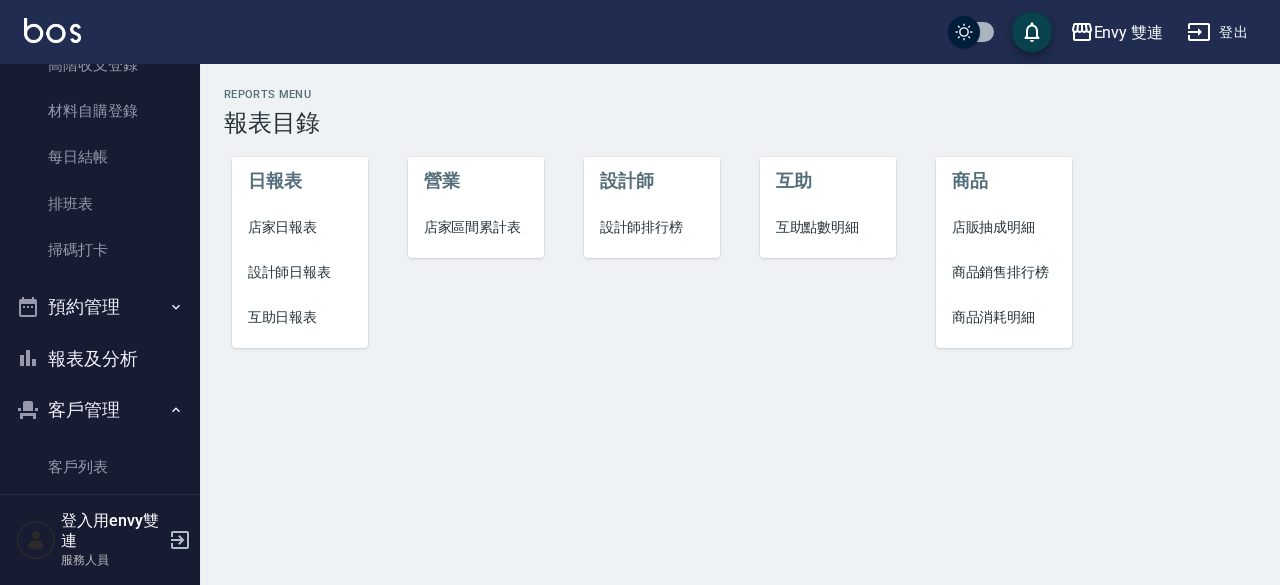 click on "設計師日報表" at bounding box center (300, 272) 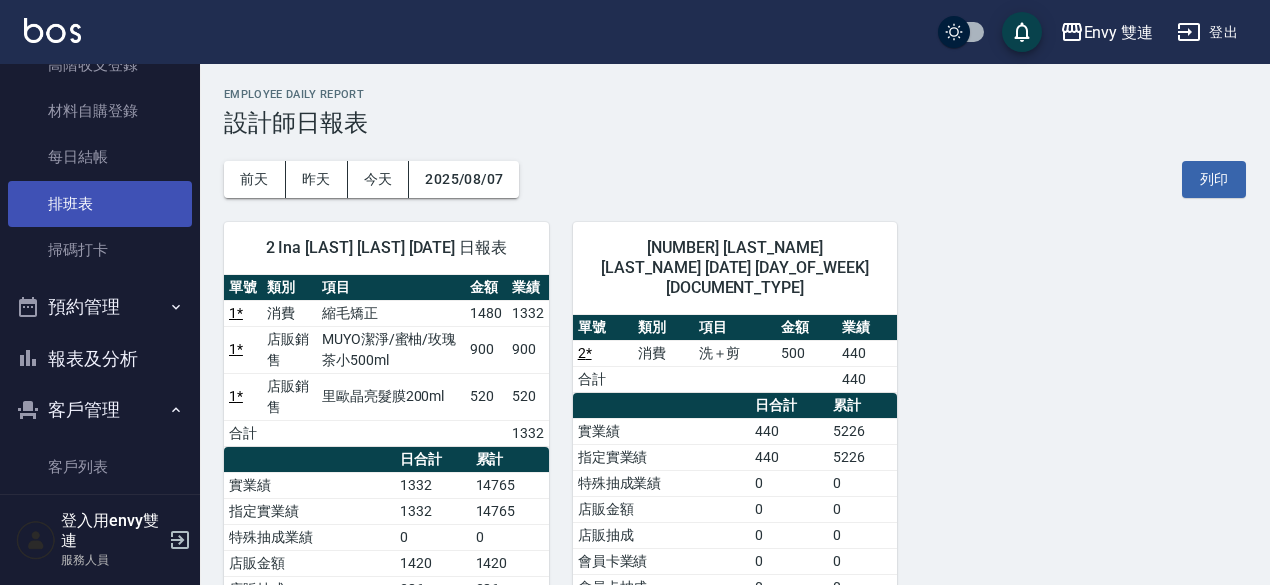 scroll, scrollTop: 0, scrollLeft: 0, axis: both 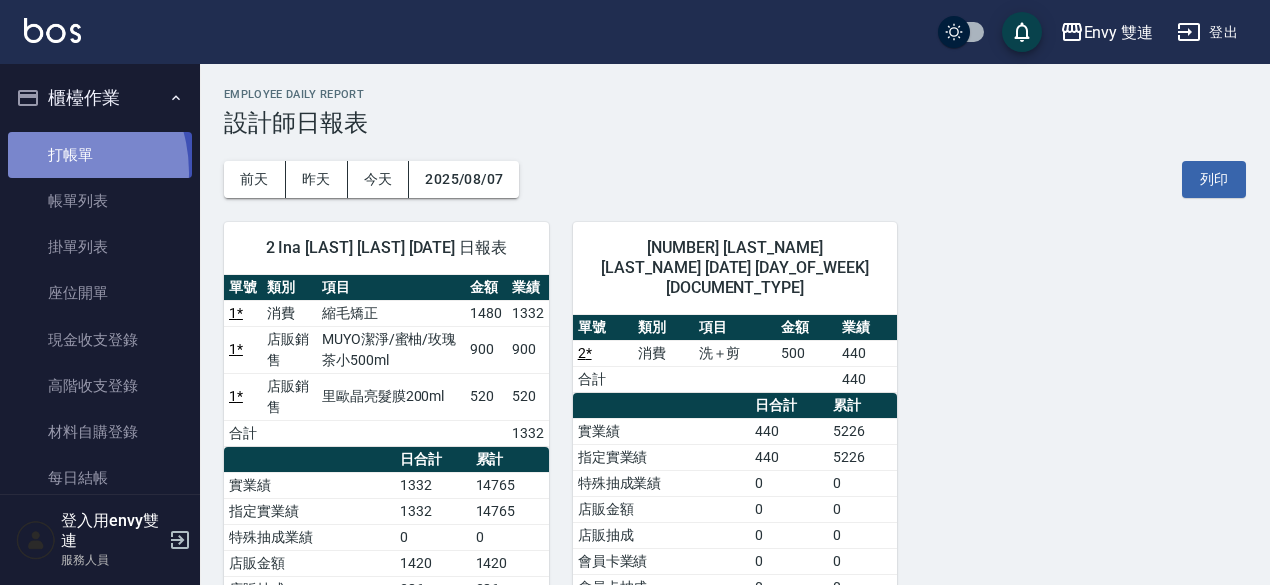 click on "打帳單" at bounding box center (100, 155) 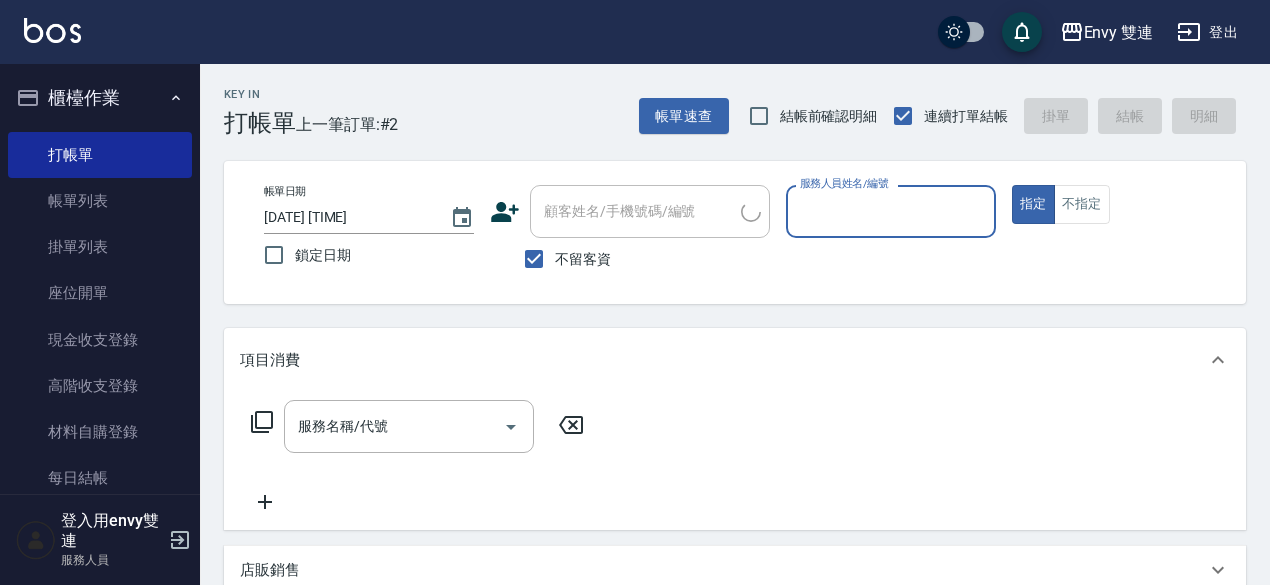 drag, startPoint x: 40, startPoint y: 172, endPoint x: 63, endPoint y: -87, distance: 260.01923 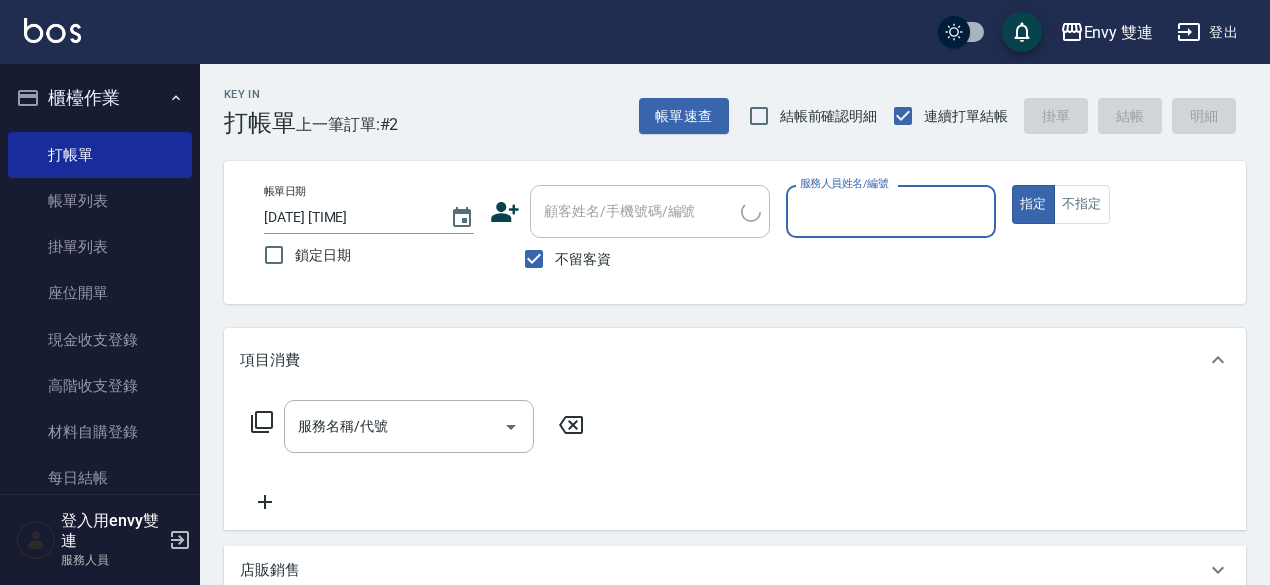 click on "Envy 雙連 登出 櫃檯作業 打帳單 帳單列表 掛單列表 座位開單 現金收支登錄 高階收支登錄 材料自購登錄 每日結帳 排班表 掃碼打卡 預約管理 預約管理 單日預約紀錄 單週預約紀錄 報表及分析 報表目錄 店家區間累計表 店家日報表 互助日報表 互助點數明細 設計師日報表 設計師排行榜 商品銷售排行榜 商品消耗明細 店販抽成明細 客戶管理 客戶列表 卡券管理 入金管理 員工及薪資 全店打卡記錄 商品管理 商品分類設定 商品列表 會員卡管理 會員卡分類設定 會員卡列表 登入用envy雙連 服務人員 Key In 打帳單 上一筆訂單:#2 帳單速查 結帳前確認明細 連續打單結帳 掛單 結帳 明細 帳單日期 [DATE] [TIME] 鎖定日期 顧客姓名/手機號碼/編號 顧客姓名/手機號碼/編號 不留客資 服務人員姓名/編號 服務人員姓名/編號 指定 不指定 項目消費 服務名稱/代號 服務名稱/代號 店販銷售" at bounding box center [635, 501] 